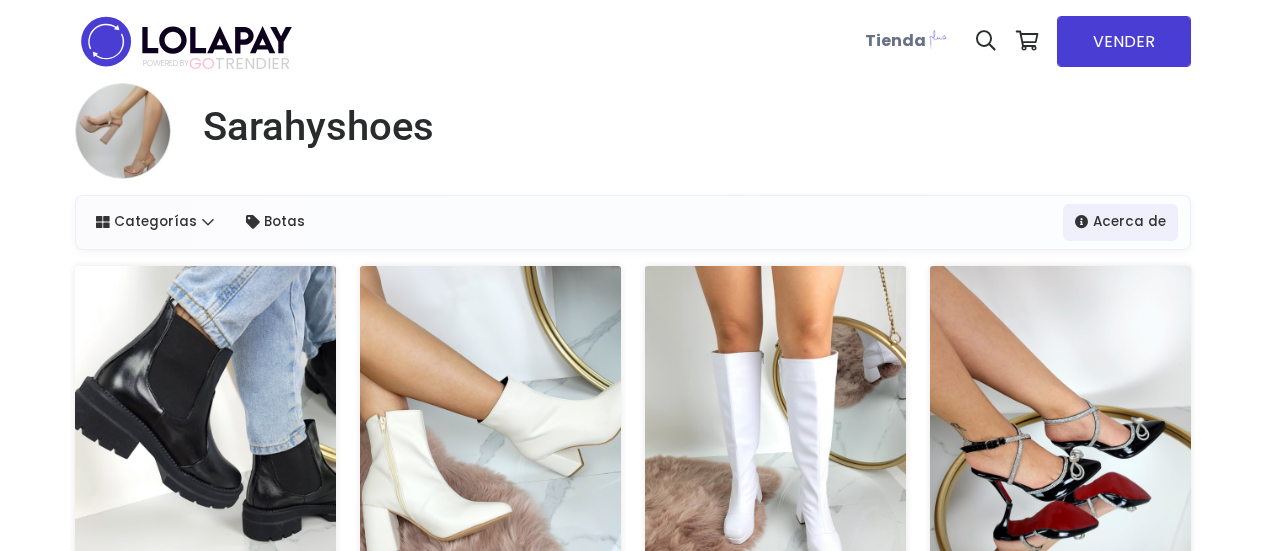 scroll, scrollTop: 0, scrollLeft: 0, axis: both 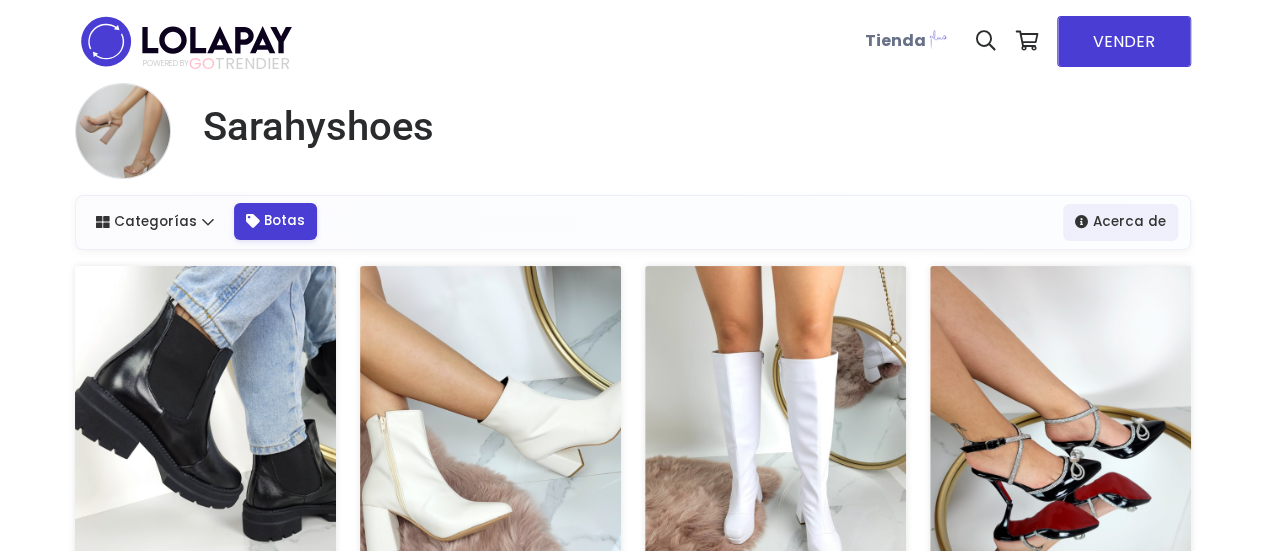 click on "Botas" at bounding box center [275, 221] 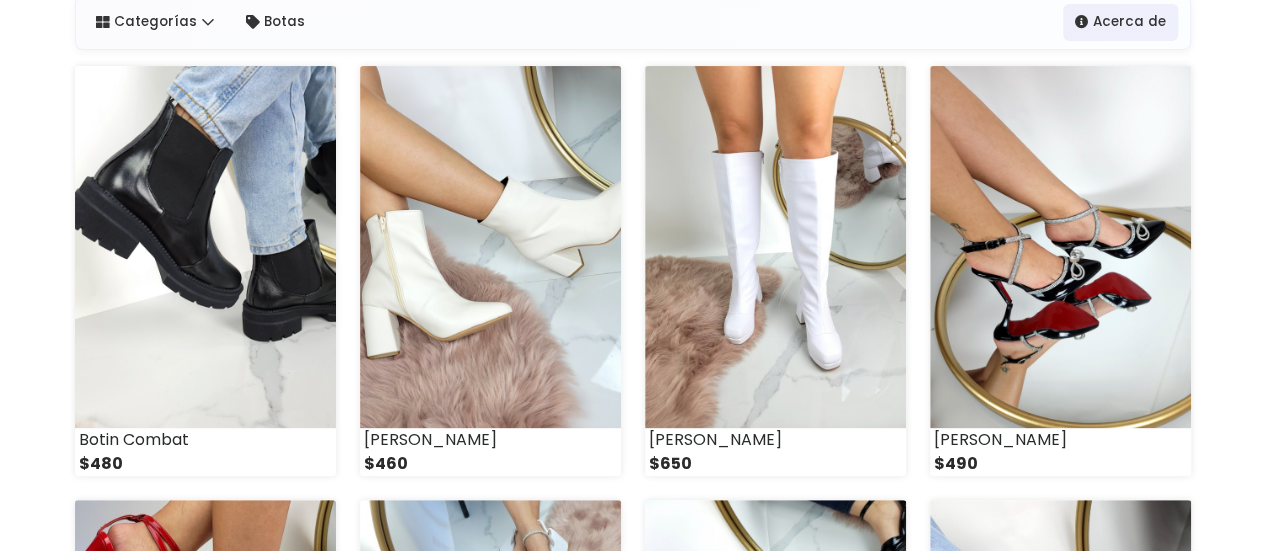 scroll, scrollTop: 0, scrollLeft: 0, axis: both 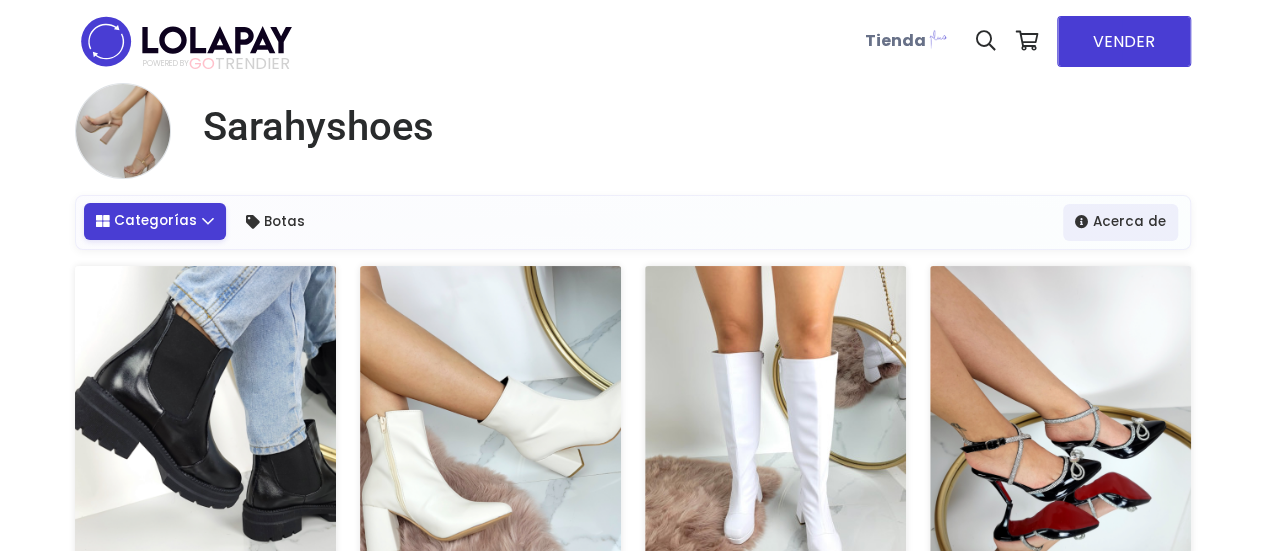 click on "Categorías" at bounding box center (155, 221) 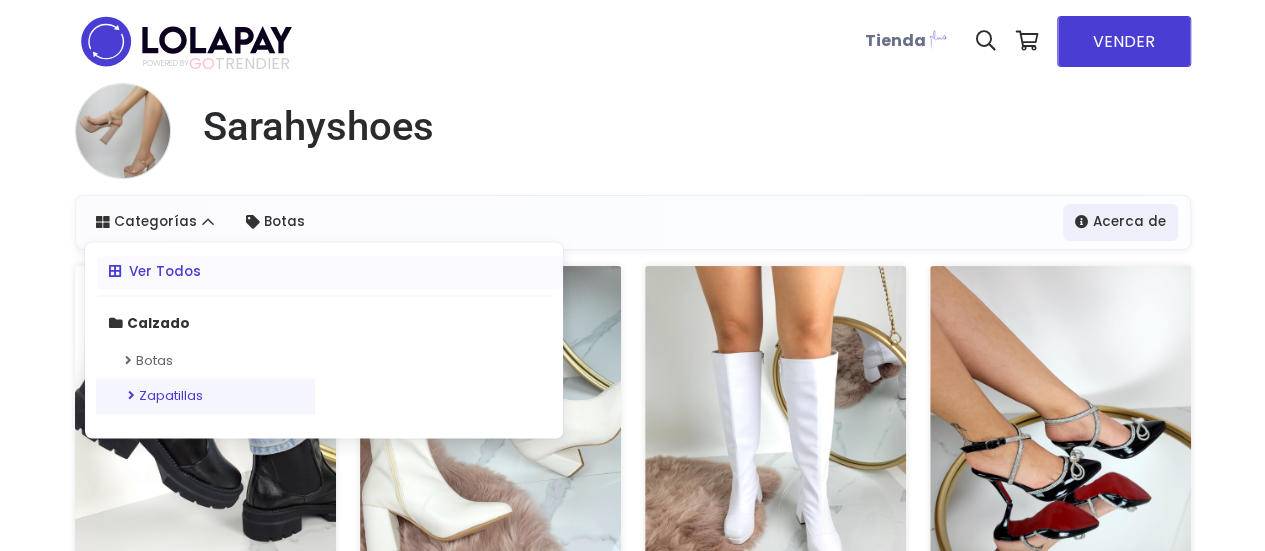 click on "Zapatillas" at bounding box center [205, 397] 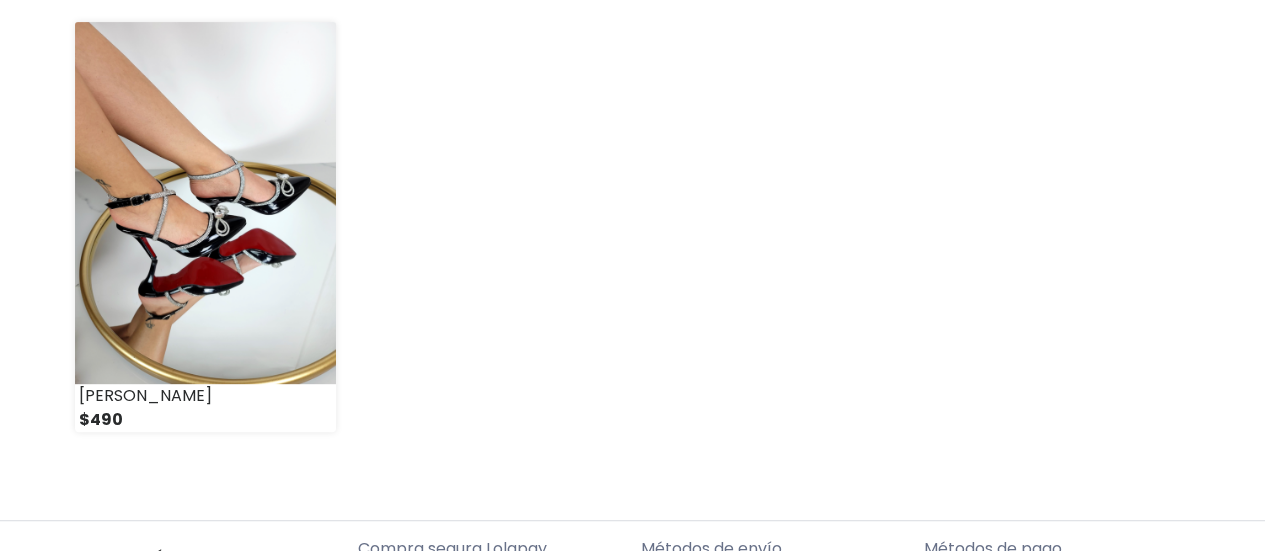 scroll, scrollTop: 200, scrollLeft: 0, axis: vertical 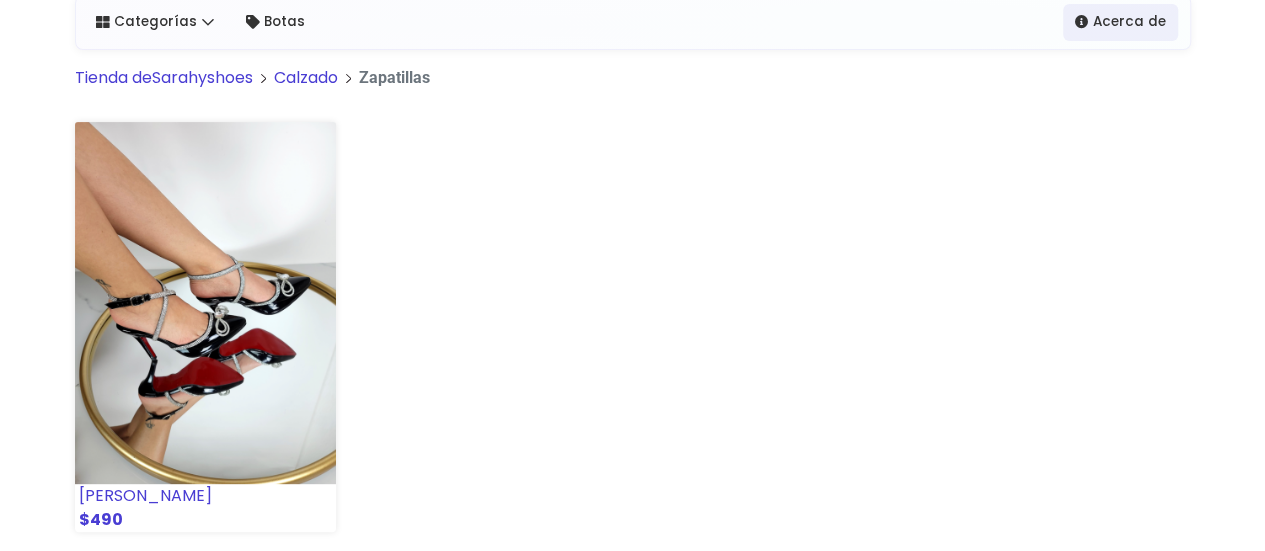 click at bounding box center [205, 303] 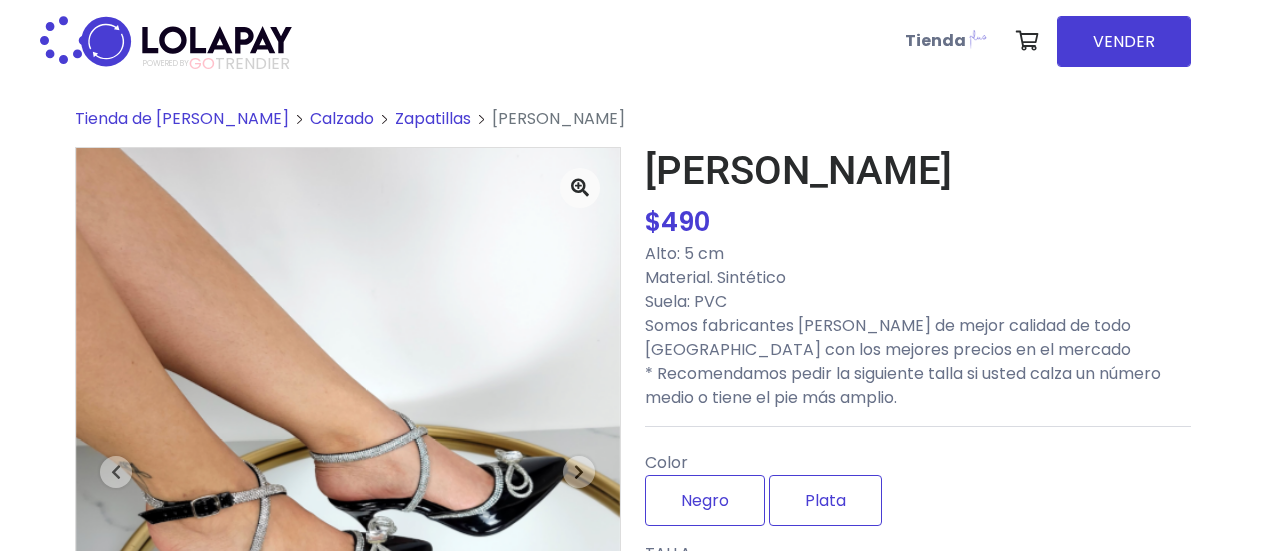 scroll, scrollTop: 0, scrollLeft: 0, axis: both 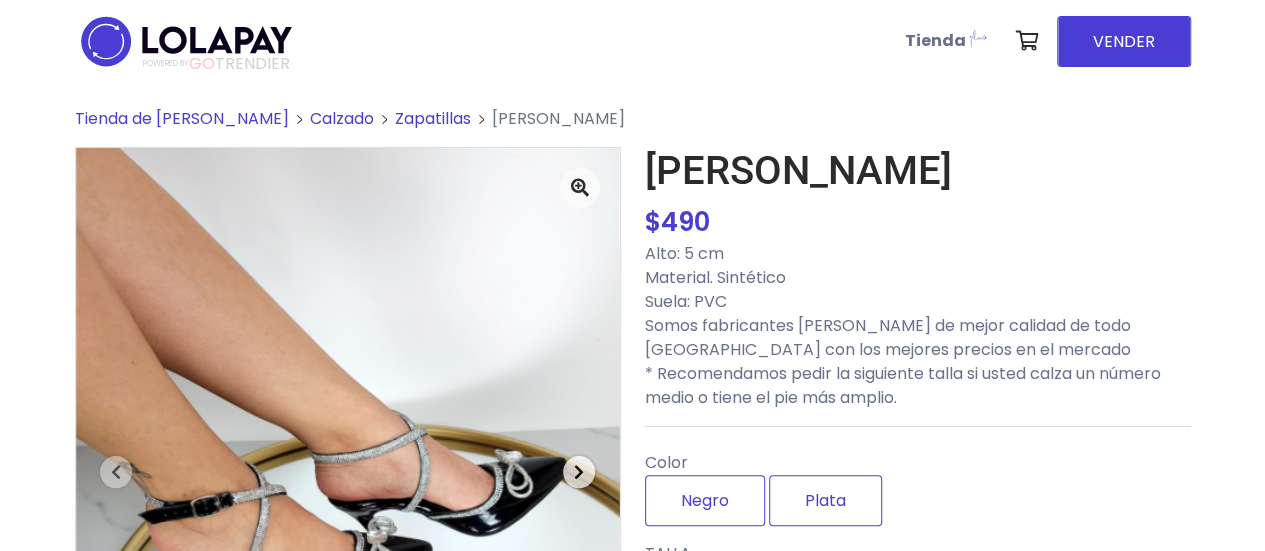 click at bounding box center [579, 472] 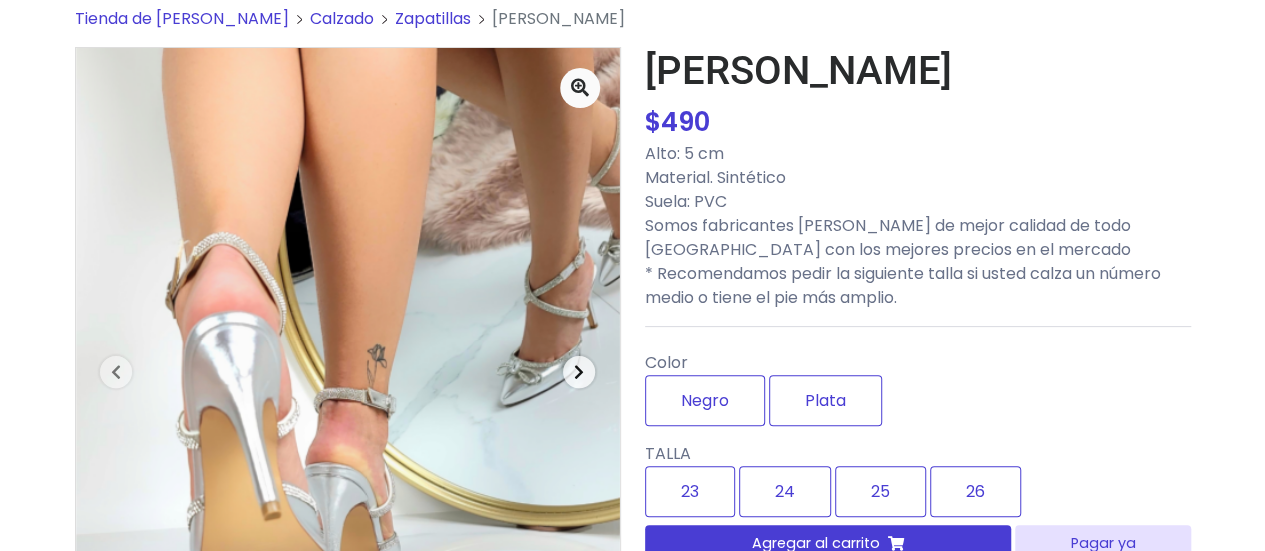 scroll, scrollTop: 200, scrollLeft: 0, axis: vertical 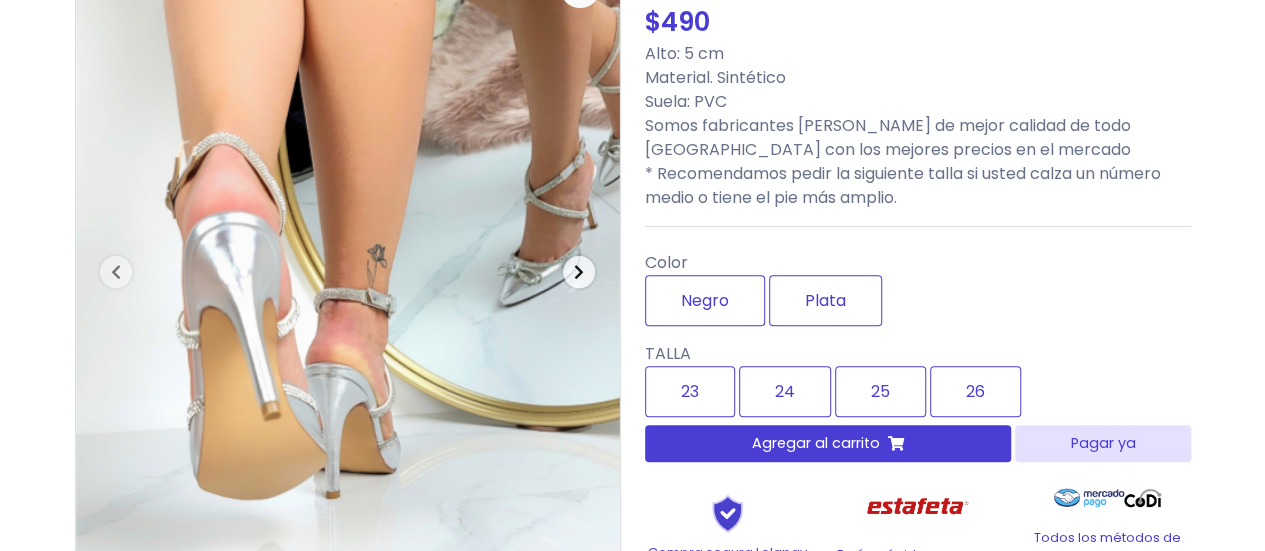 click at bounding box center (579, 272) 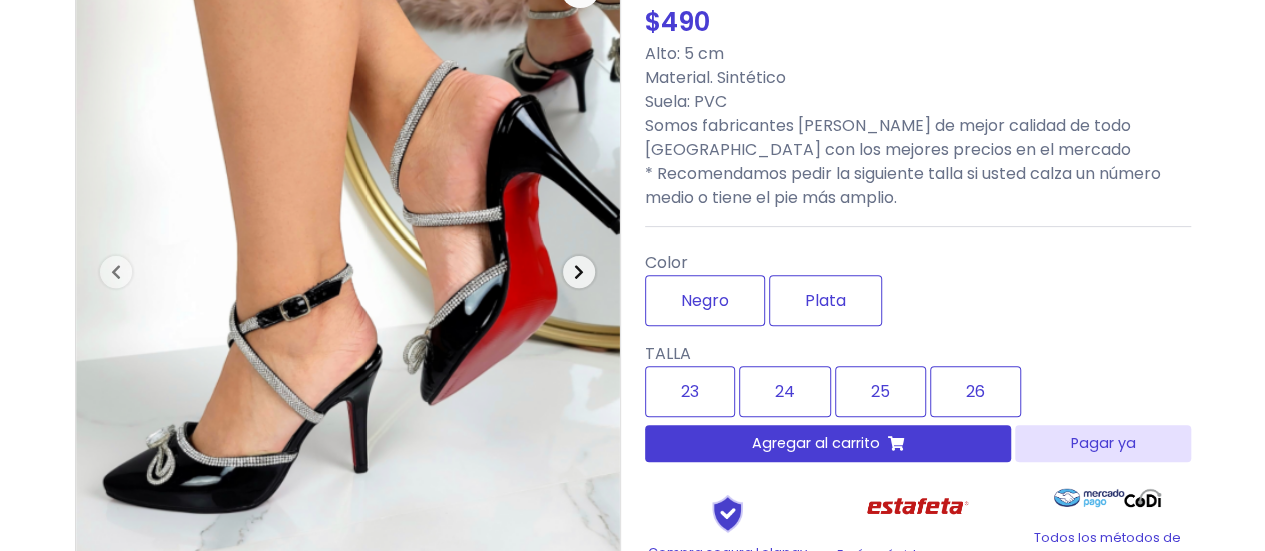 click at bounding box center (579, 272) 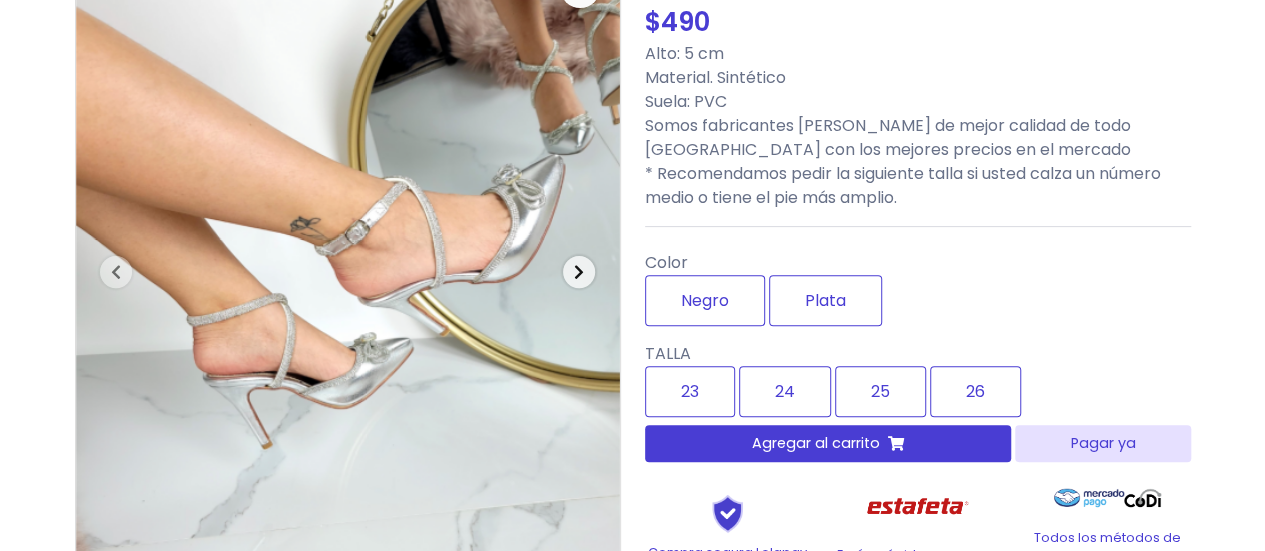 click at bounding box center [579, 272] 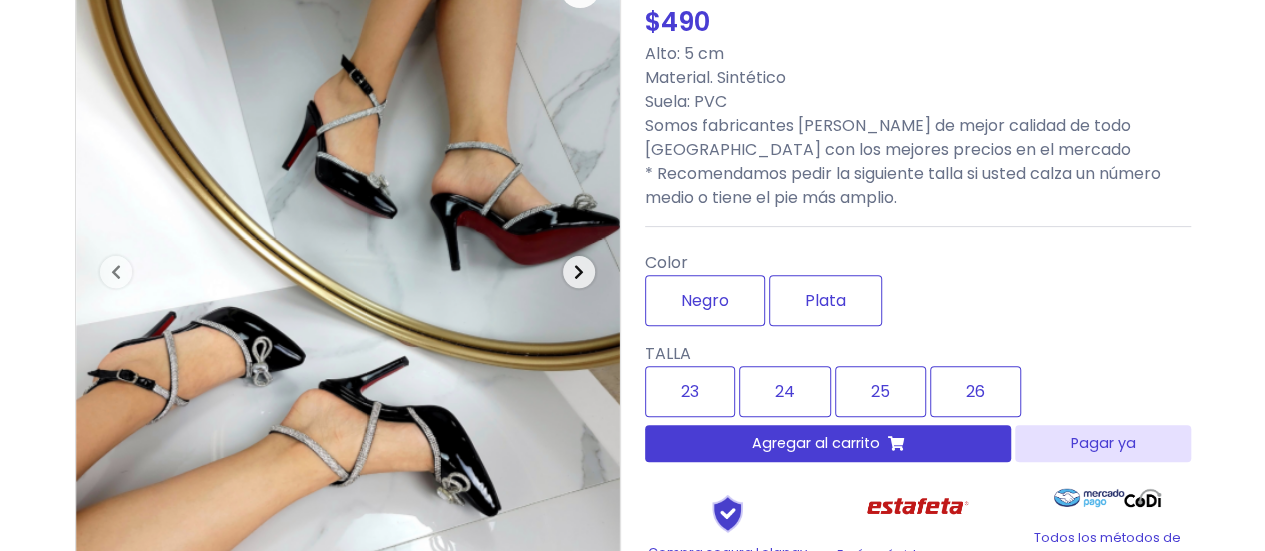 click at bounding box center (579, 272) 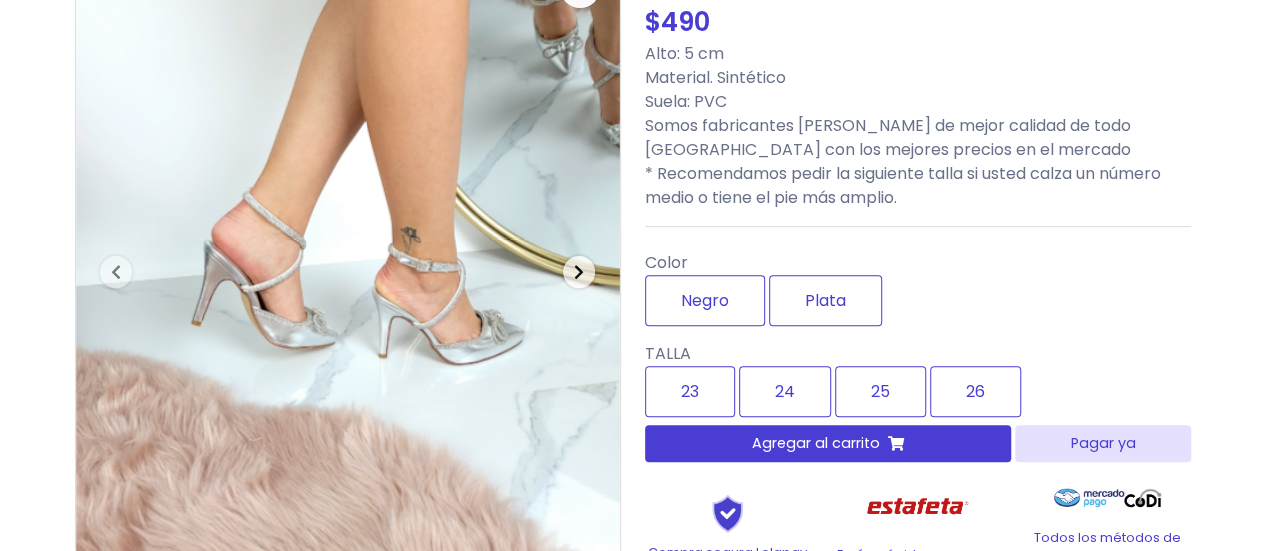 click at bounding box center [579, 272] 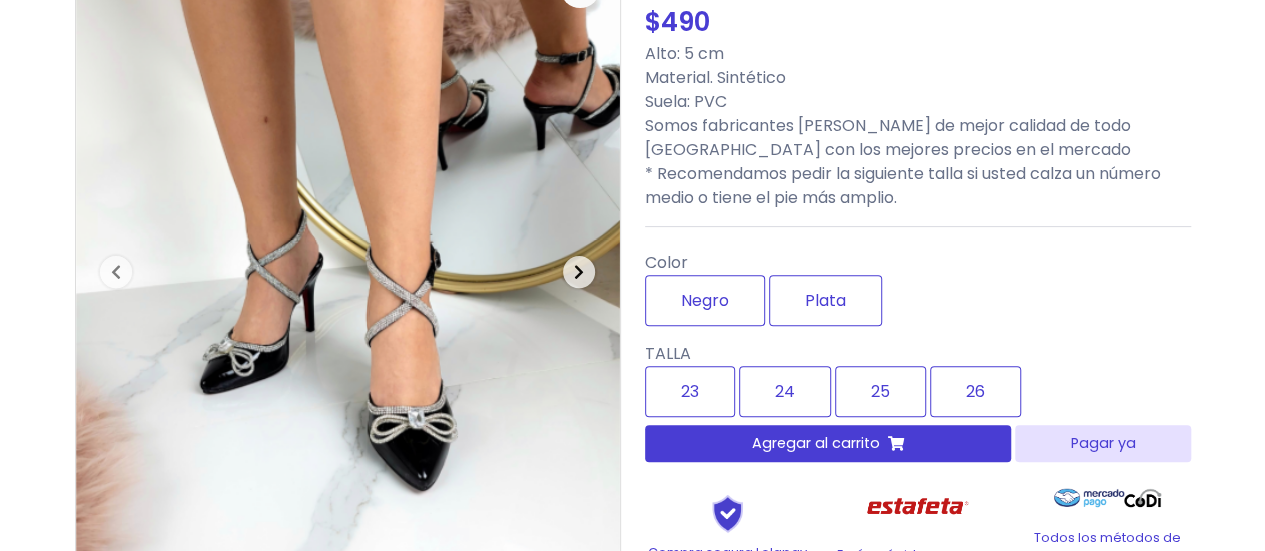 click at bounding box center (579, 272) 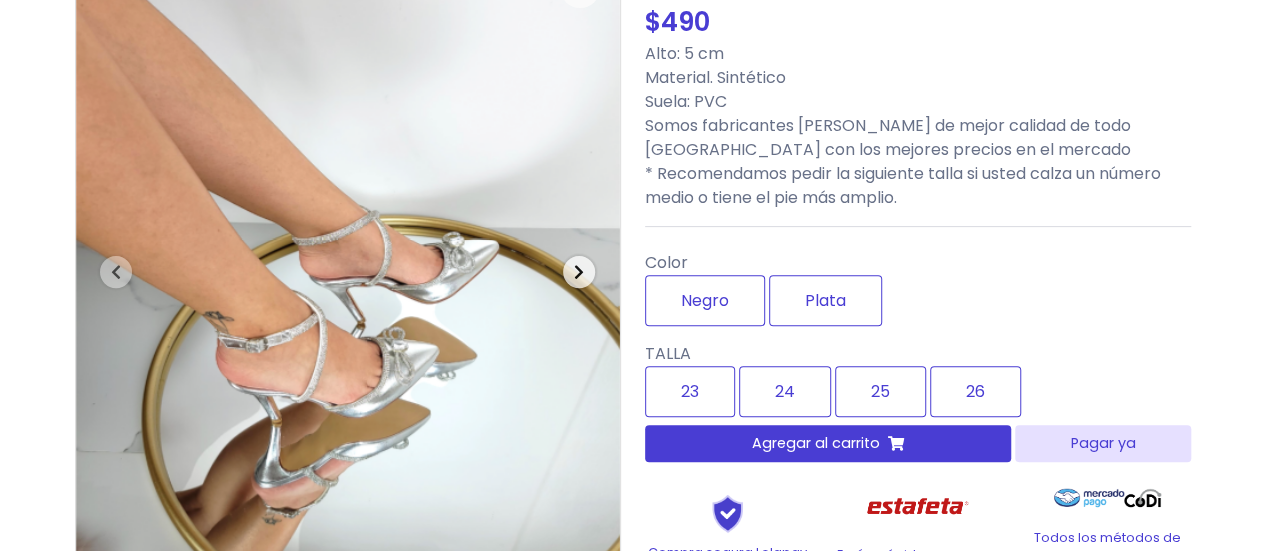 click at bounding box center (579, 272) 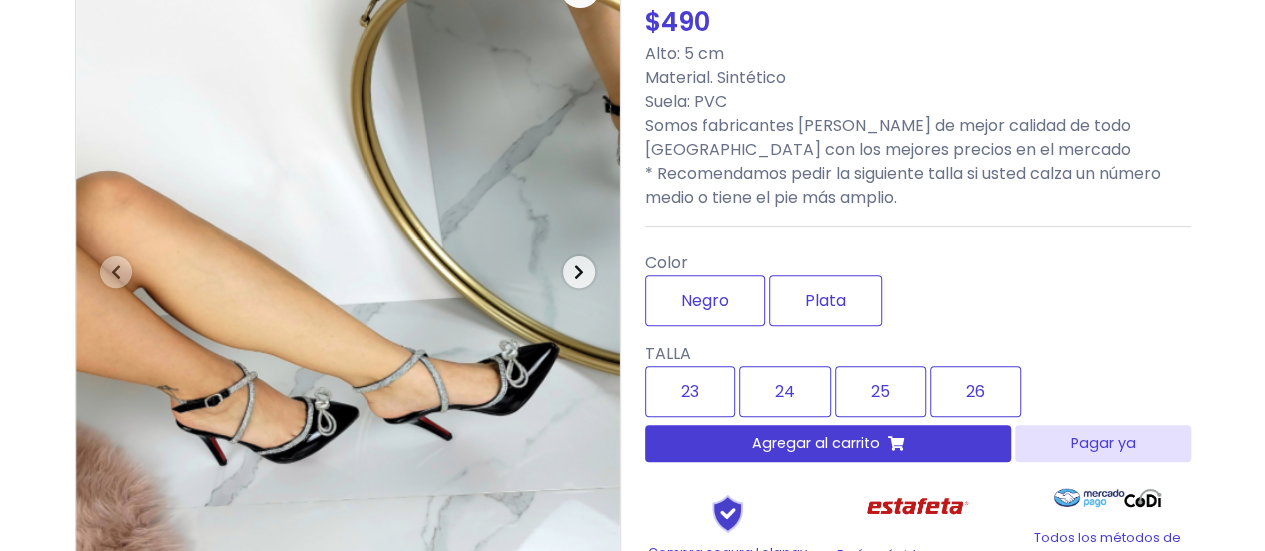 click at bounding box center (579, 272) 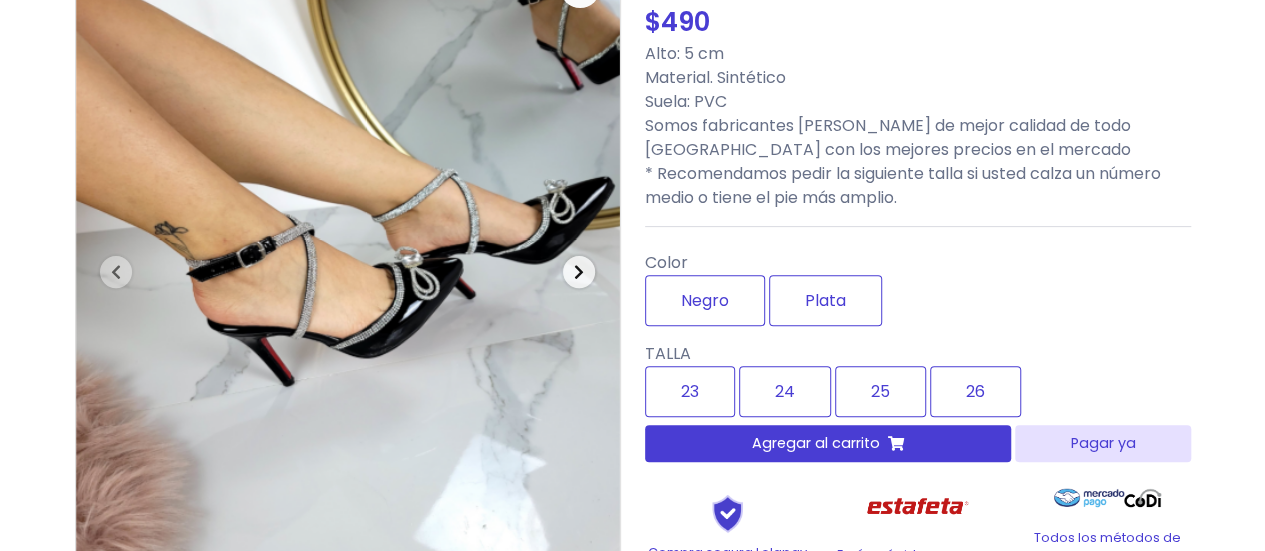 click at bounding box center (579, 272) 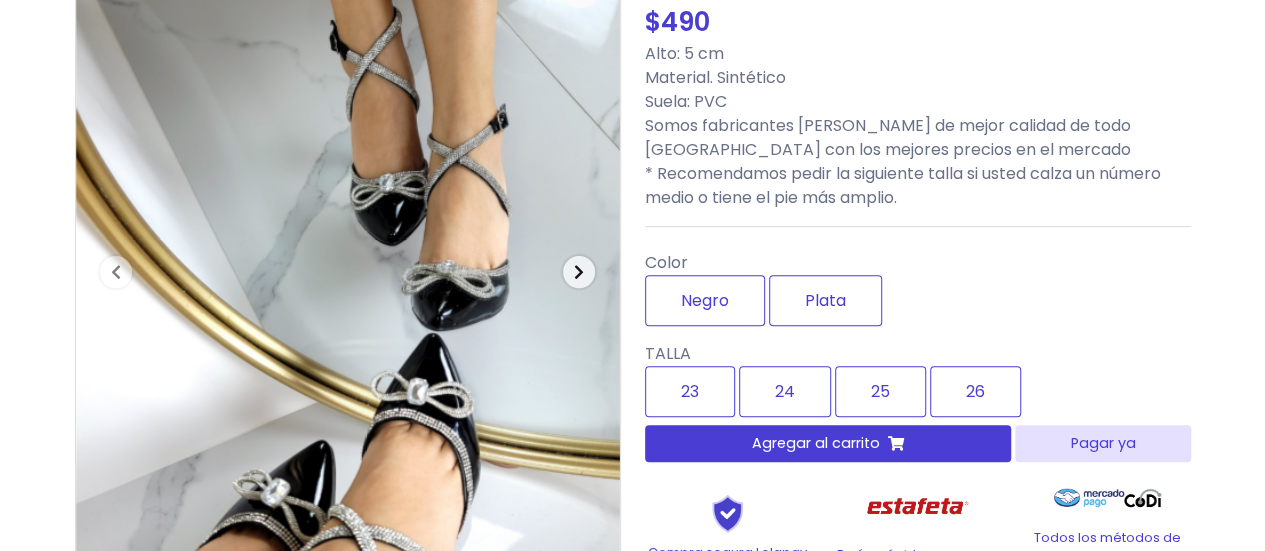 click at bounding box center (579, 272) 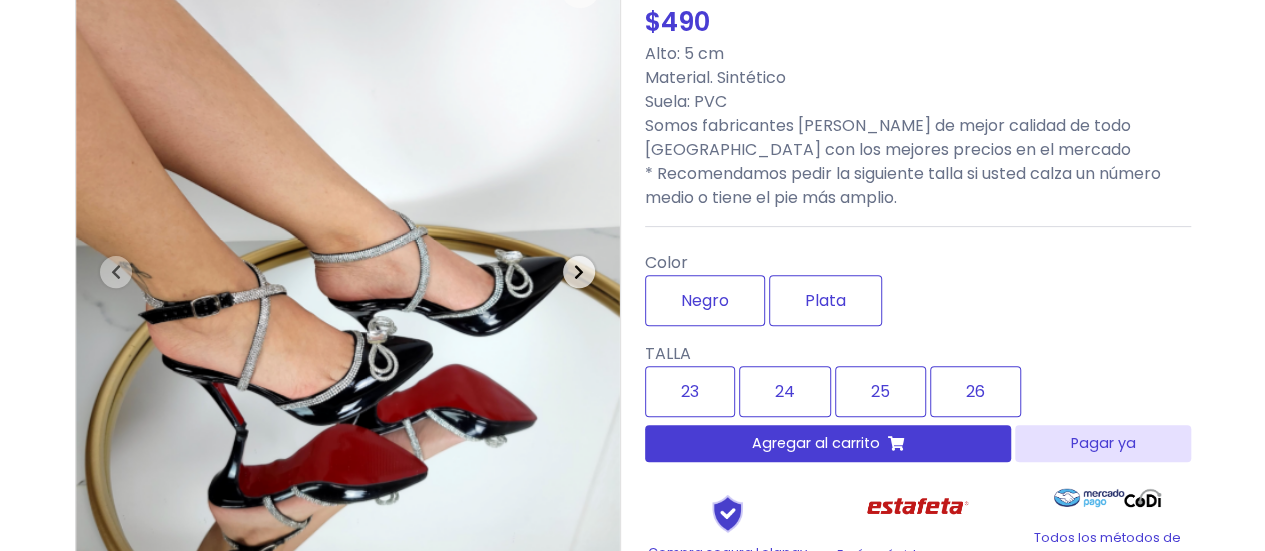 scroll, scrollTop: 0, scrollLeft: 0, axis: both 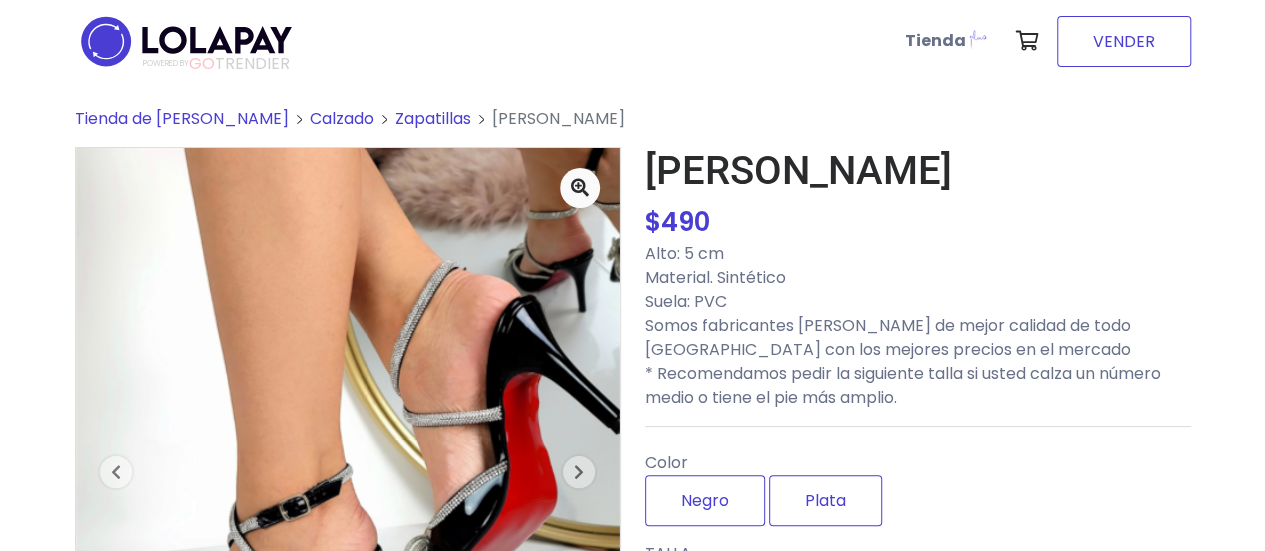 click on "VENDER" at bounding box center [1124, 41] 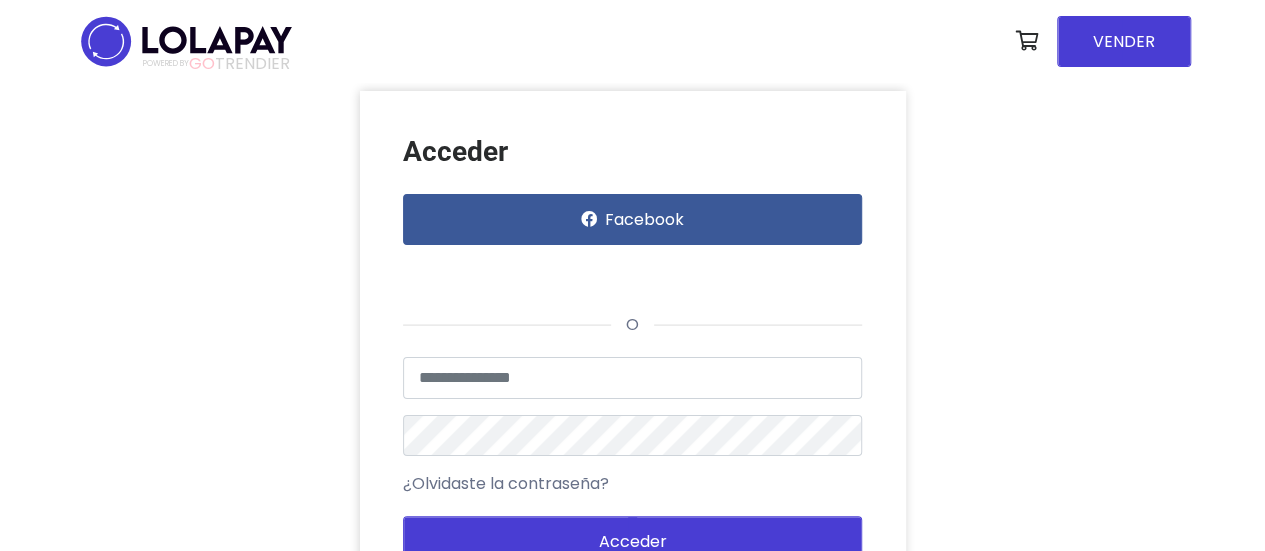 scroll, scrollTop: 100, scrollLeft: 0, axis: vertical 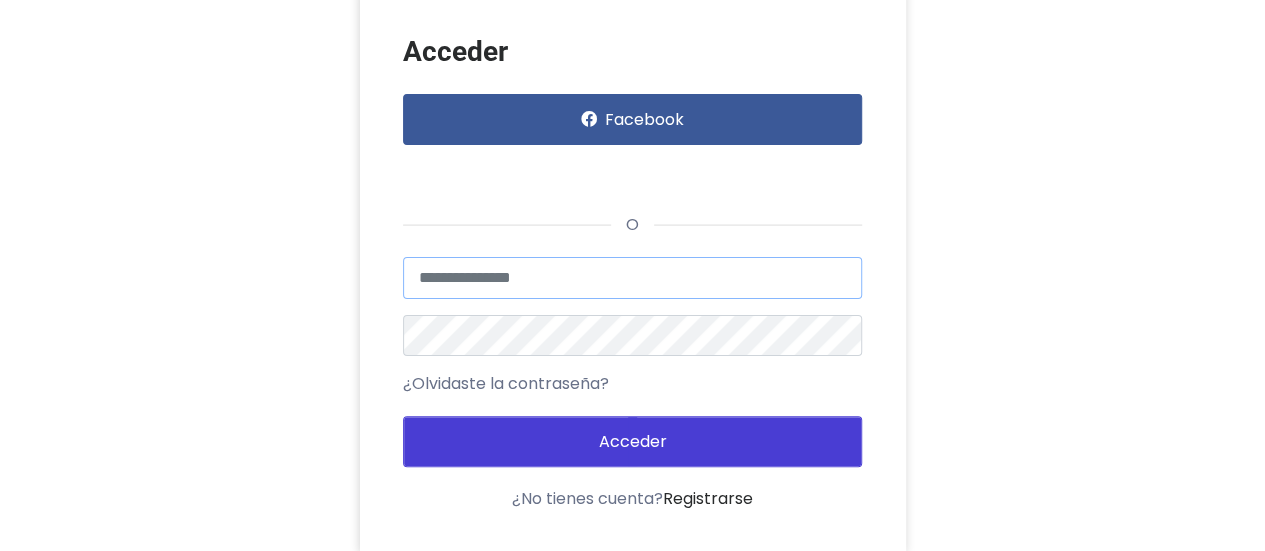 click at bounding box center (632, 278) 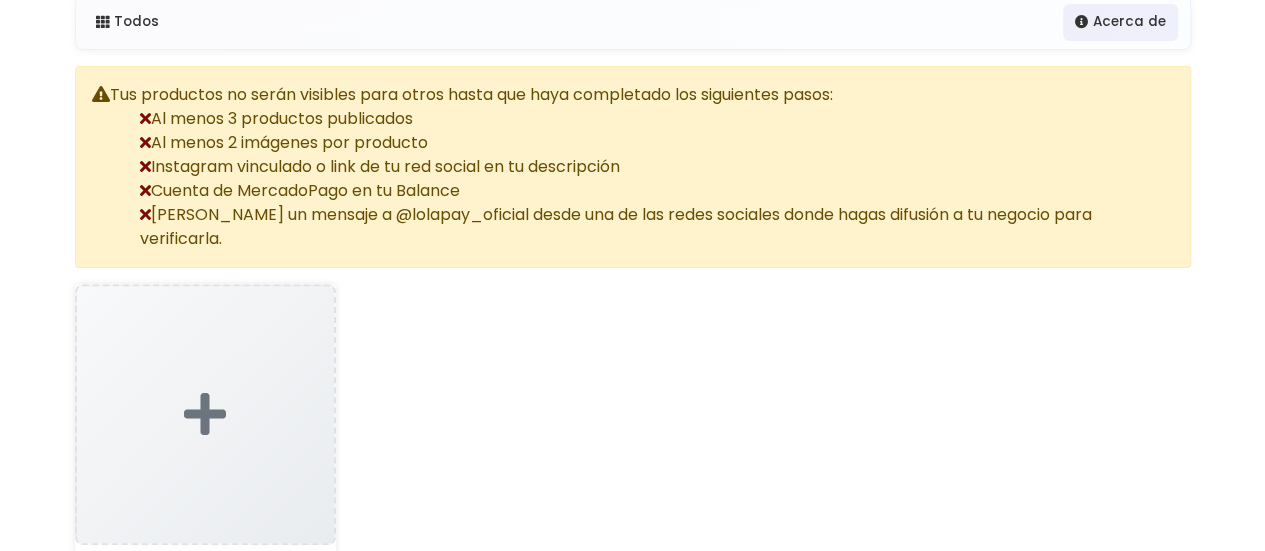 scroll, scrollTop: 0, scrollLeft: 0, axis: both 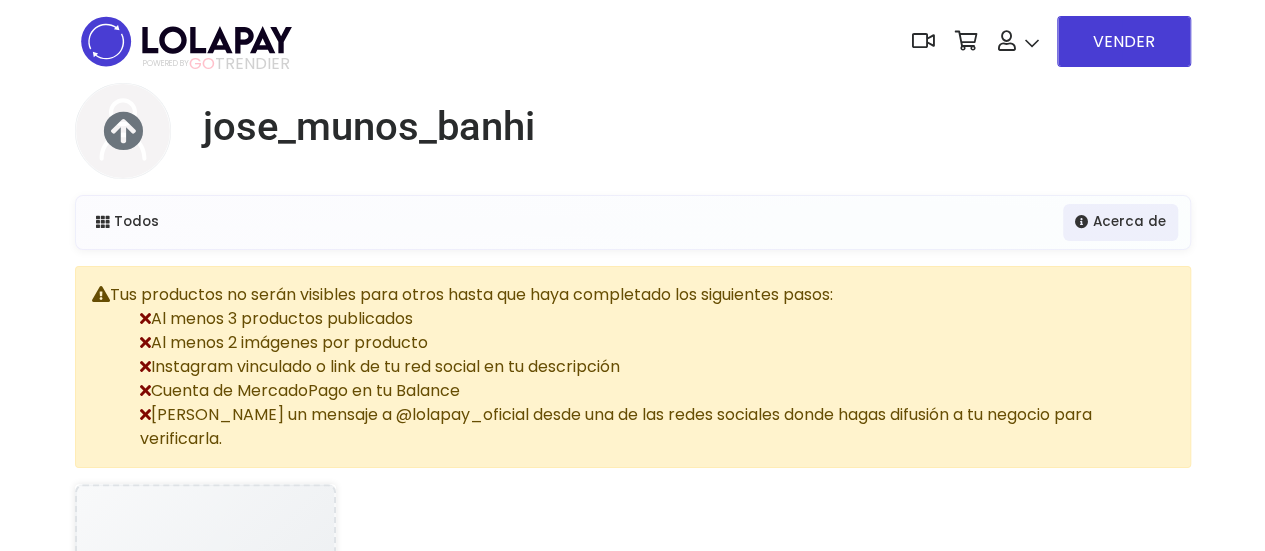 click at bounding box center (123, 131) 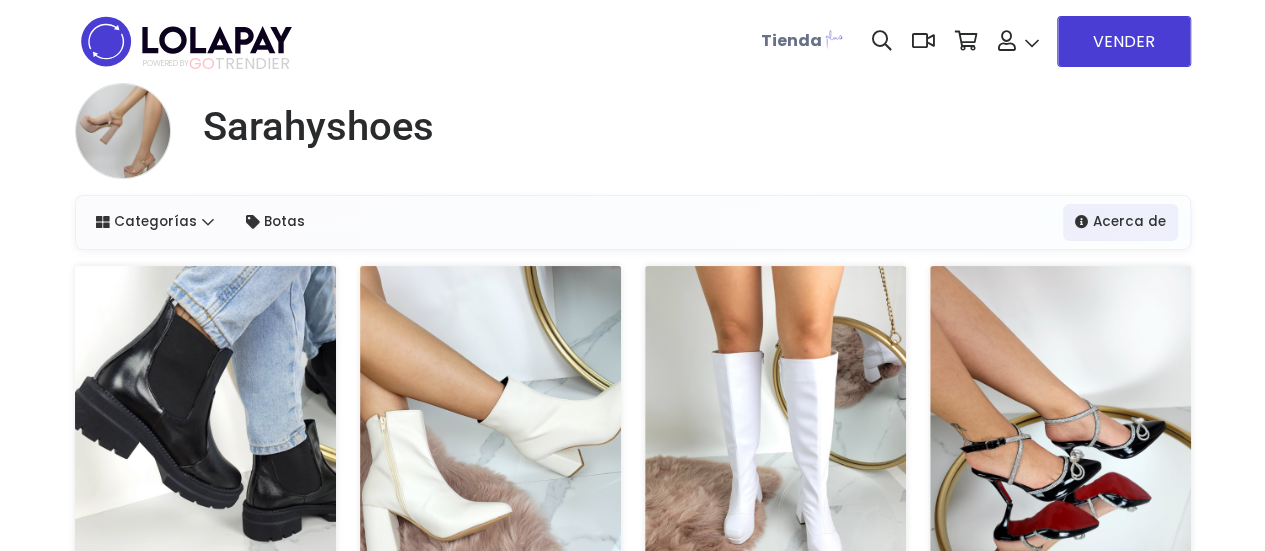 scroll, scrollTop: 200, scrollLeft: 0, axis: vertical 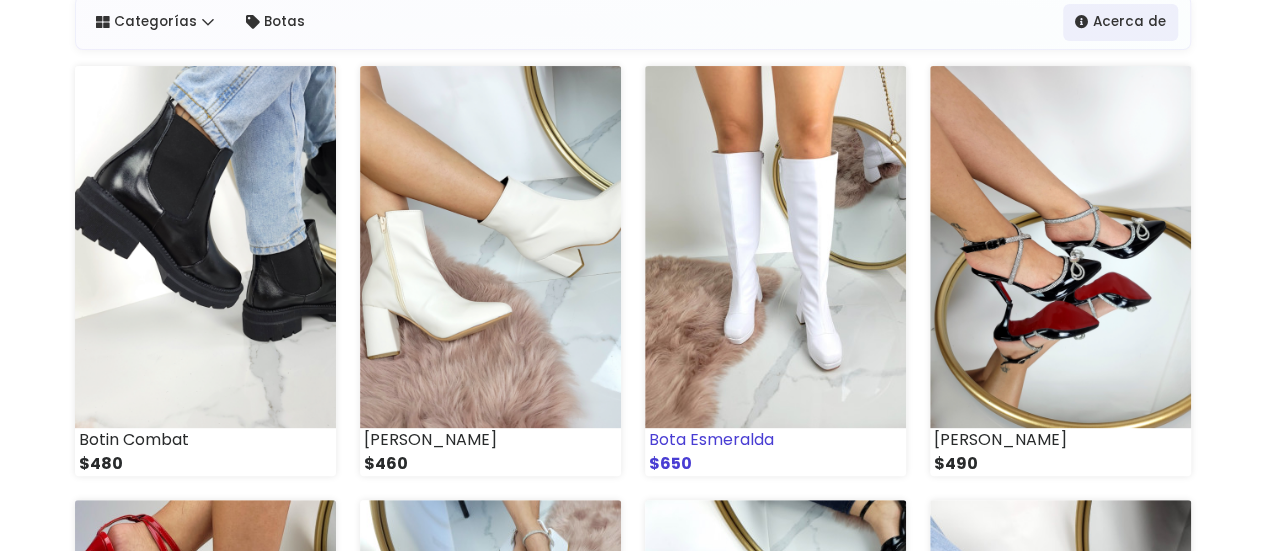 click at bounding box center [775, 247] 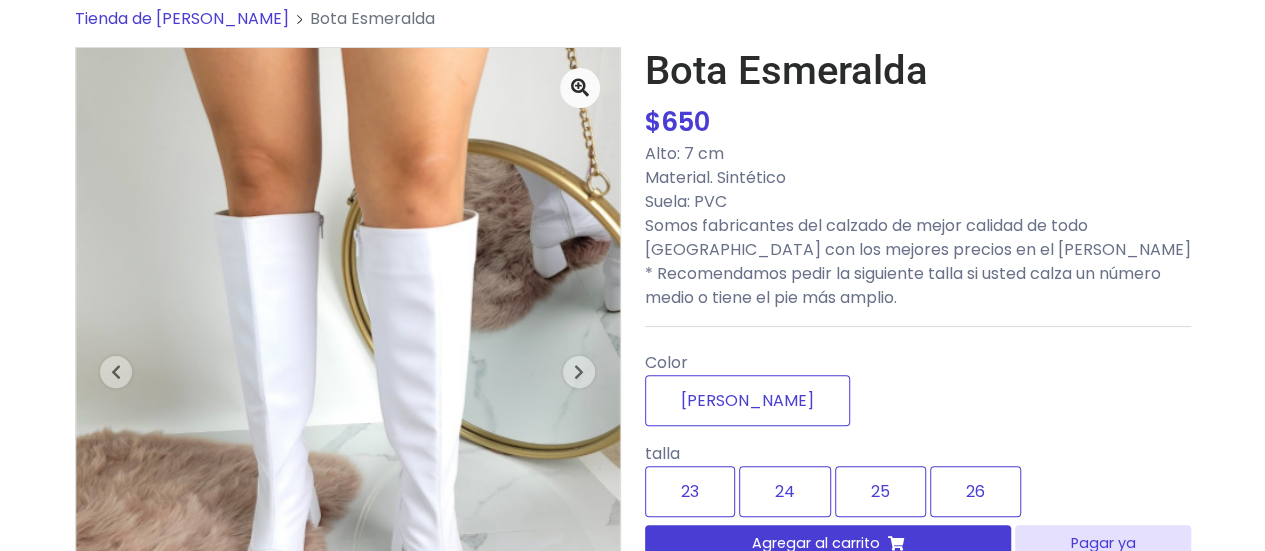 scroll, scrollTop: 300, scrollLeft: 0, axis: vertical 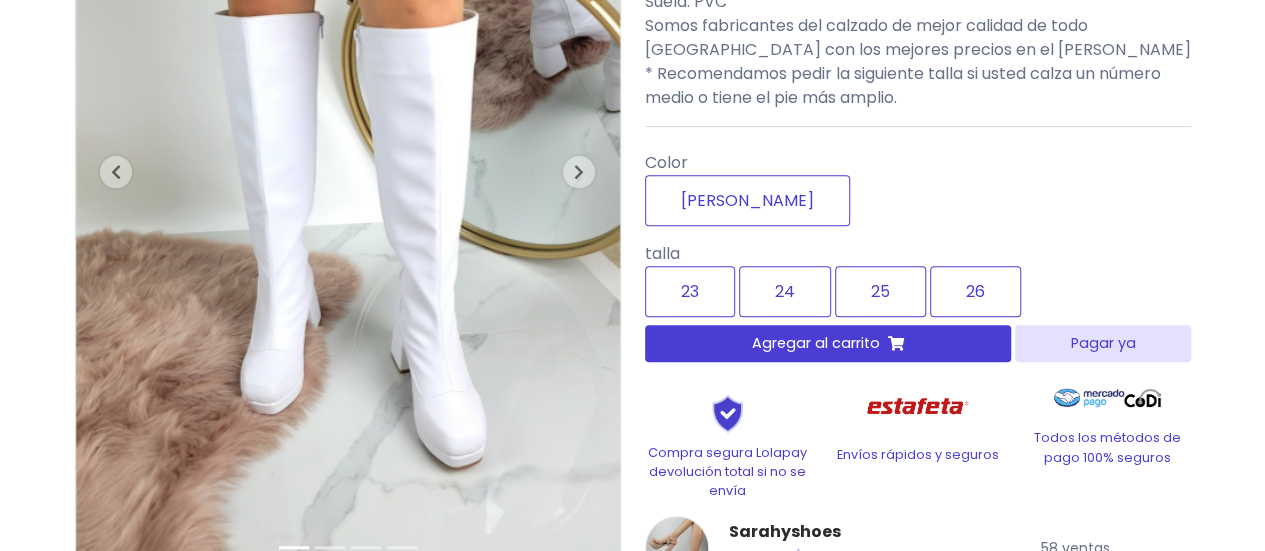 click on "Agregar al carrito" at bounding box center (828, 343) 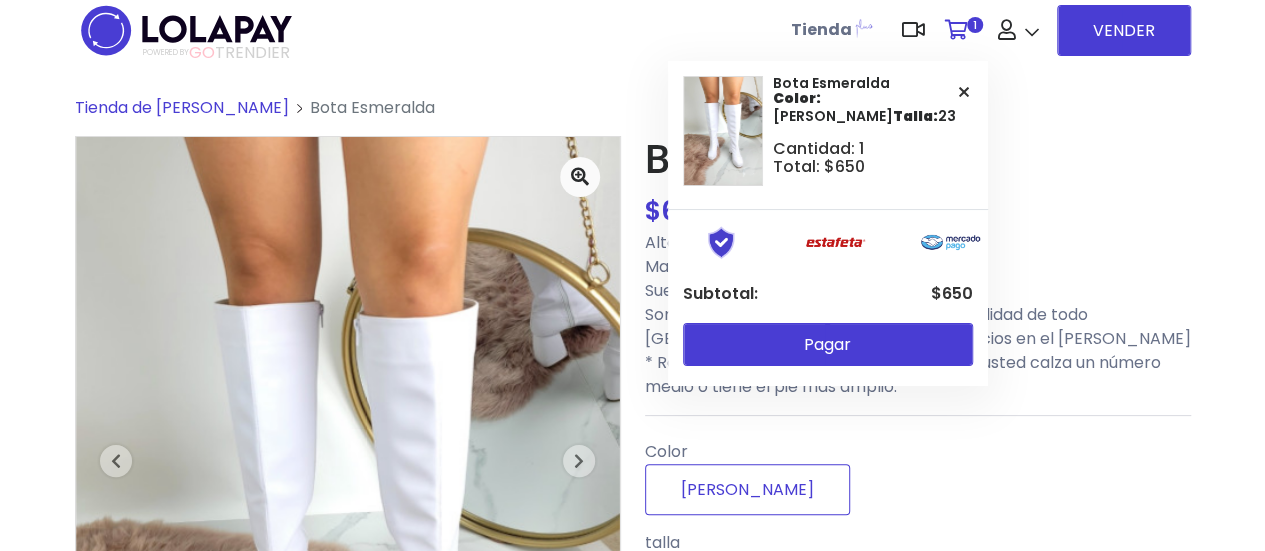 click at bounding box center [956, 30] 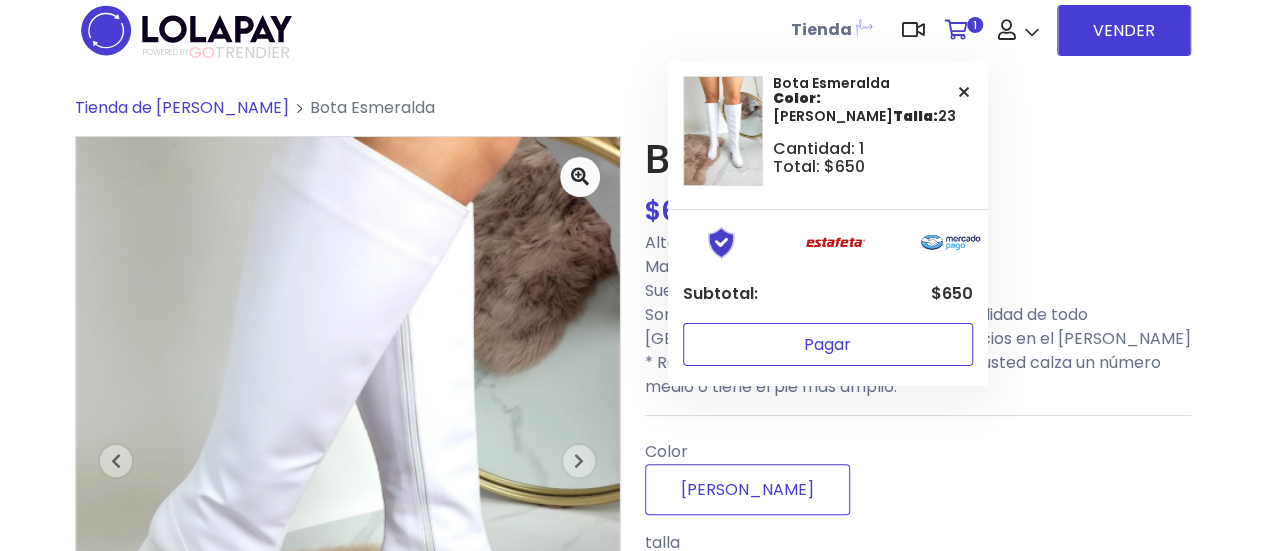 click on "Pagar" at bounding box center (828, 344) 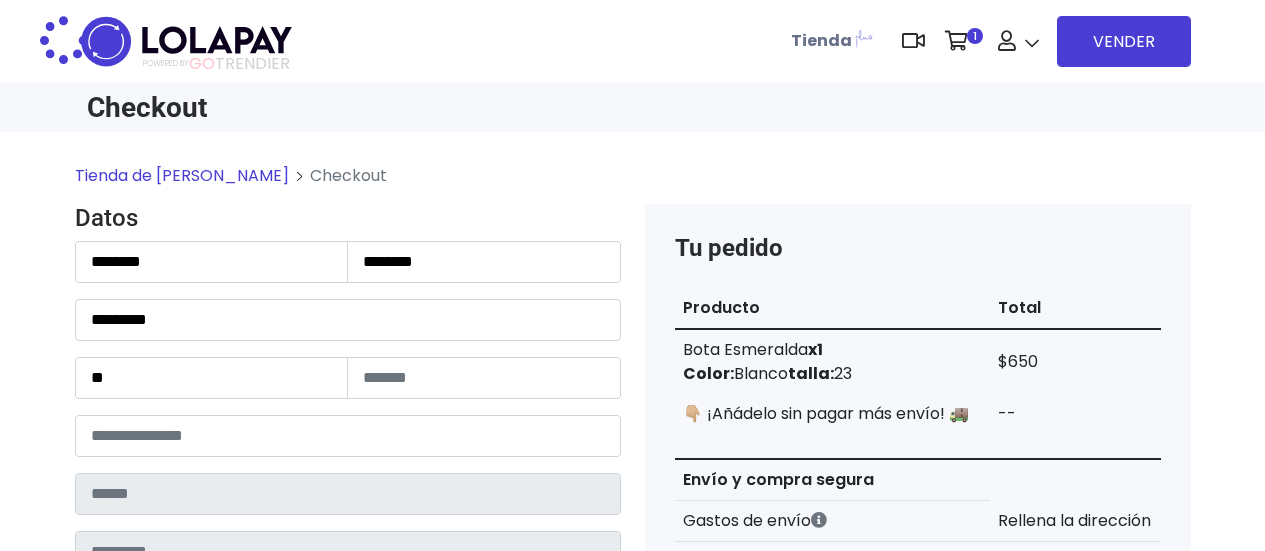 scroll, scrollTop: 0, scrollLeft: 0, axis: both 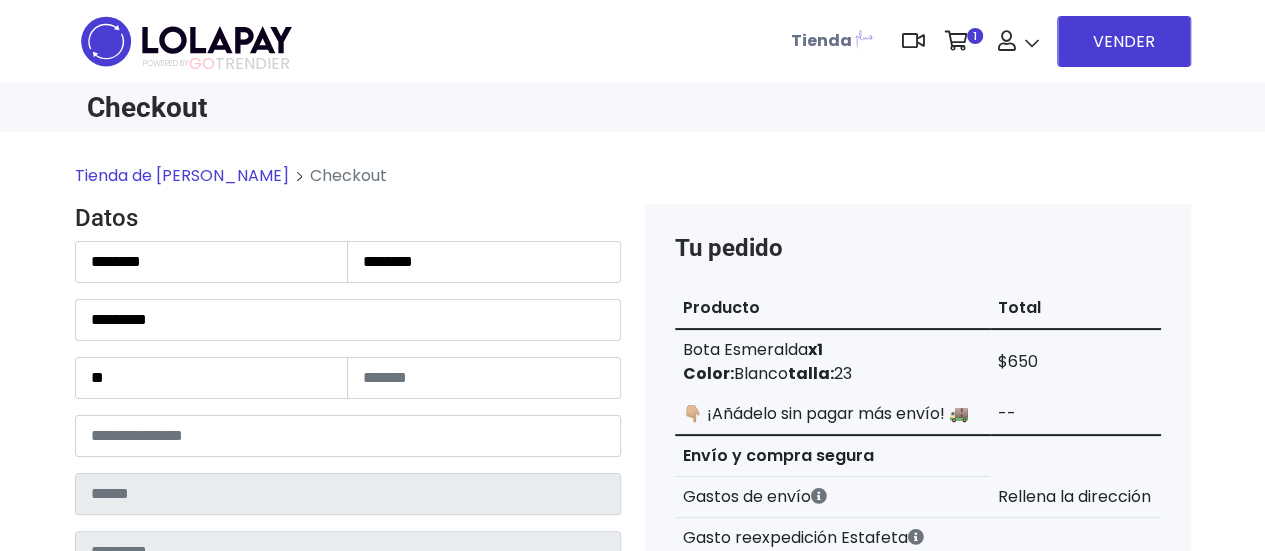 type on "**********" 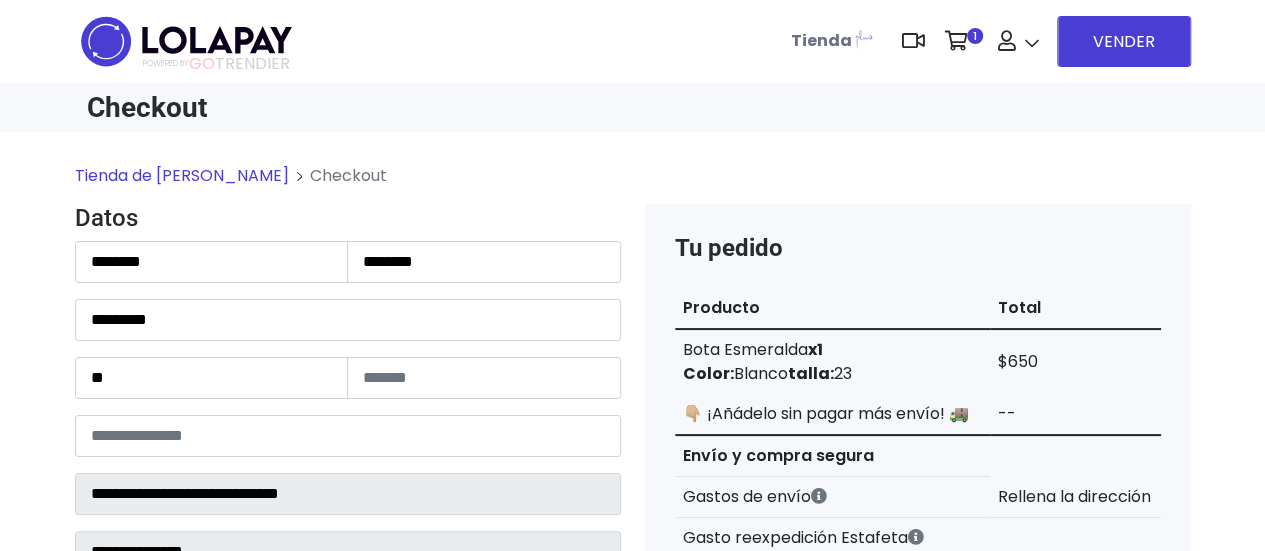 select on "**********" 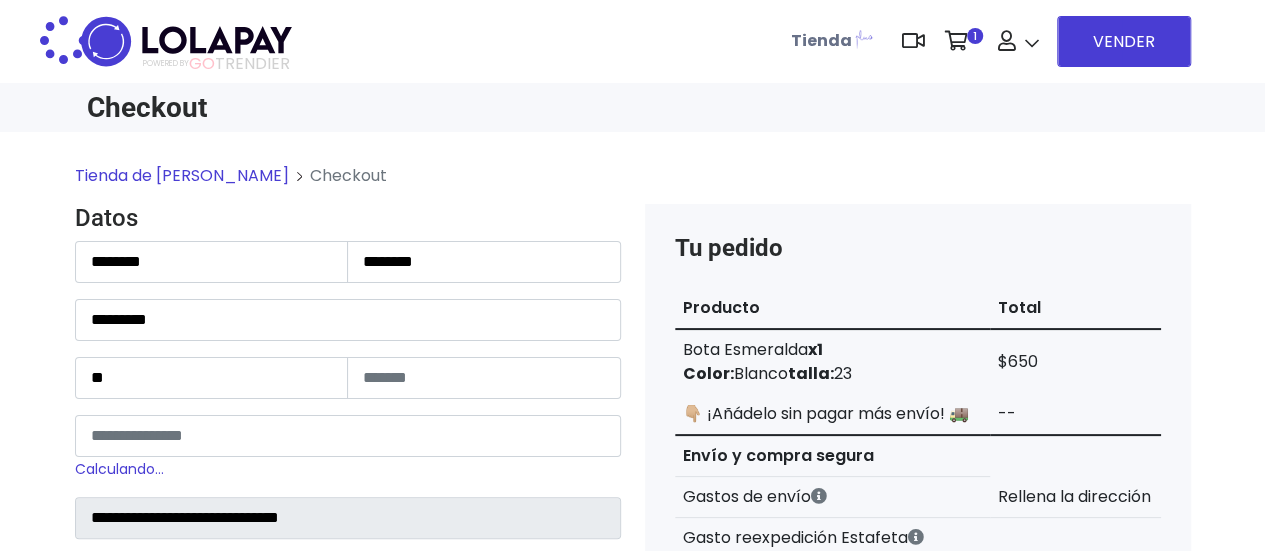scroll, scrollTop: 200, scrollLeft: 0, axis: vertical 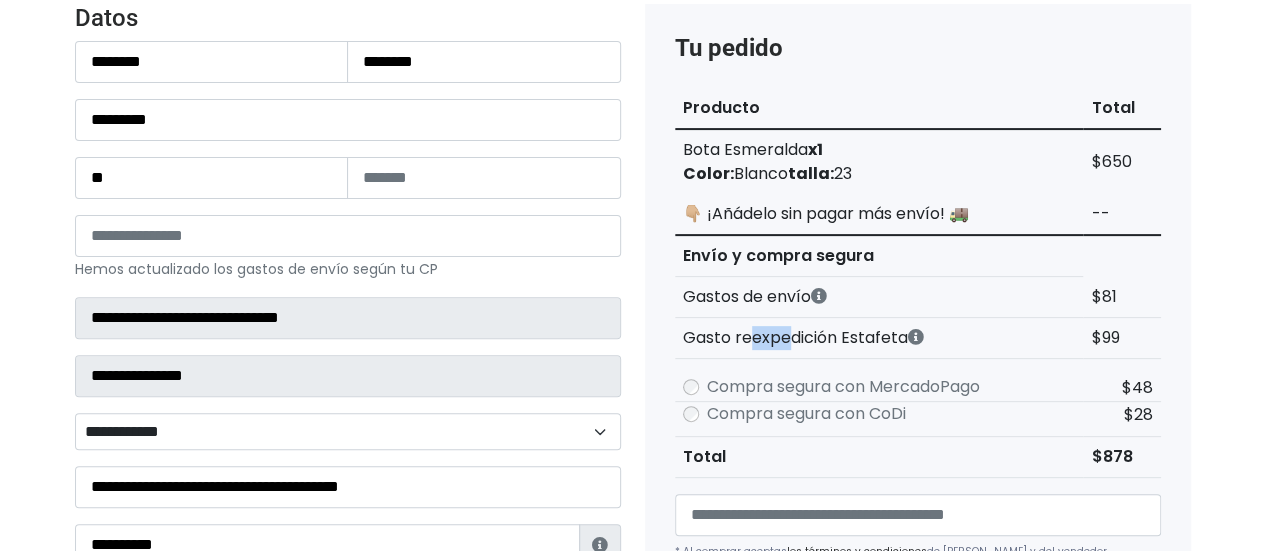 drag, startPoint x: 746, startPoint y: 337, endPoint x: 790, endPoint y: 338, distance: 44.011364 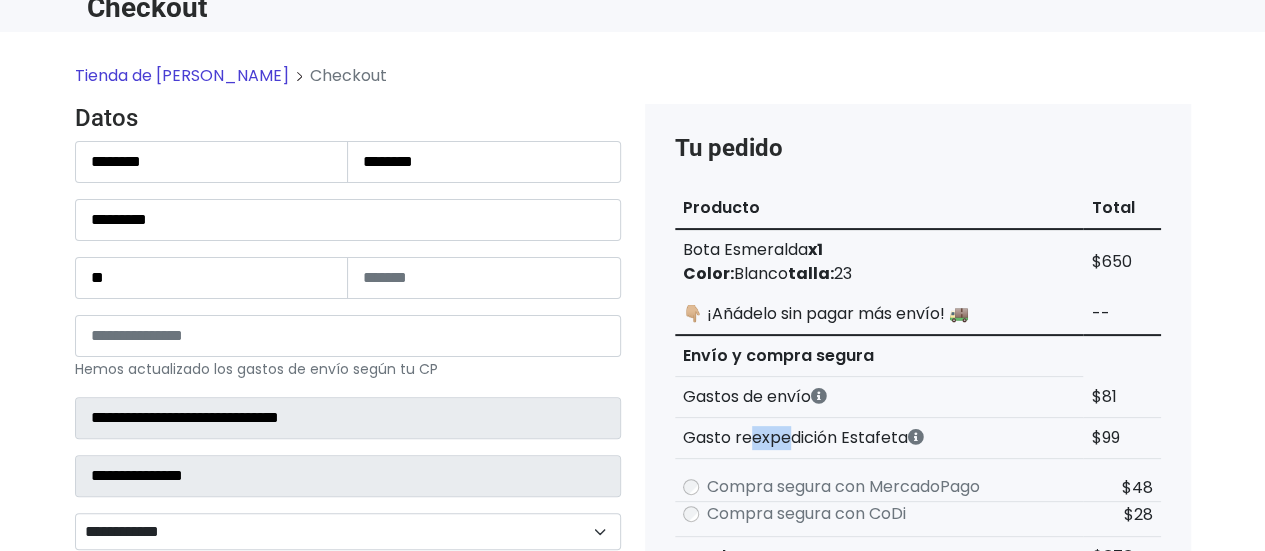 scroll, scrollTop: 200, scrollLeft: 0, axis: vertical 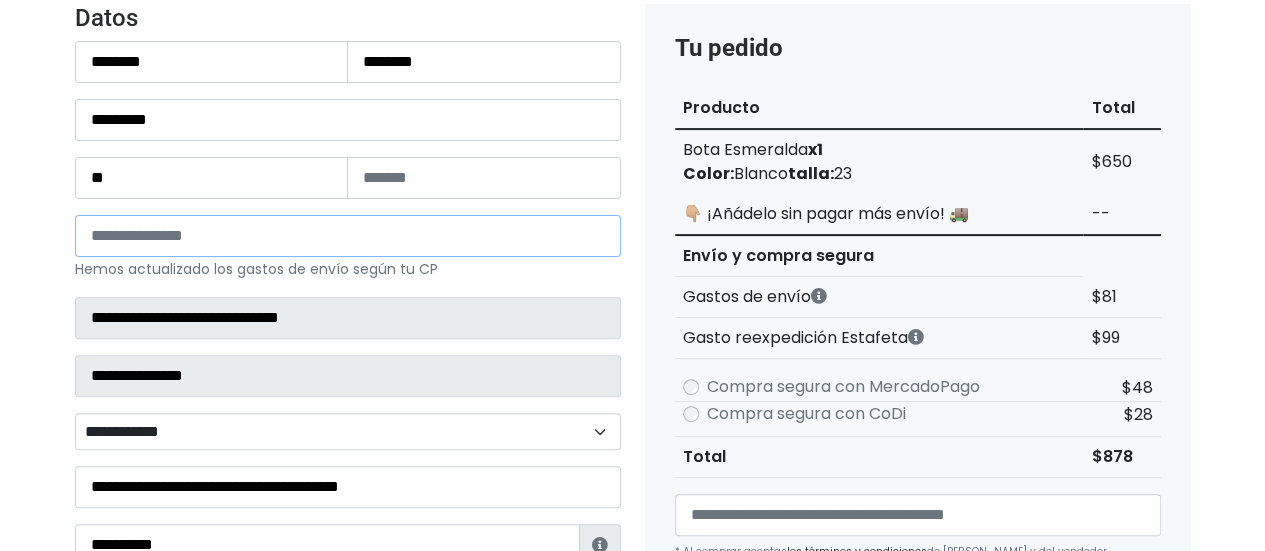 click on "*****" at bounding box center [348, 236] 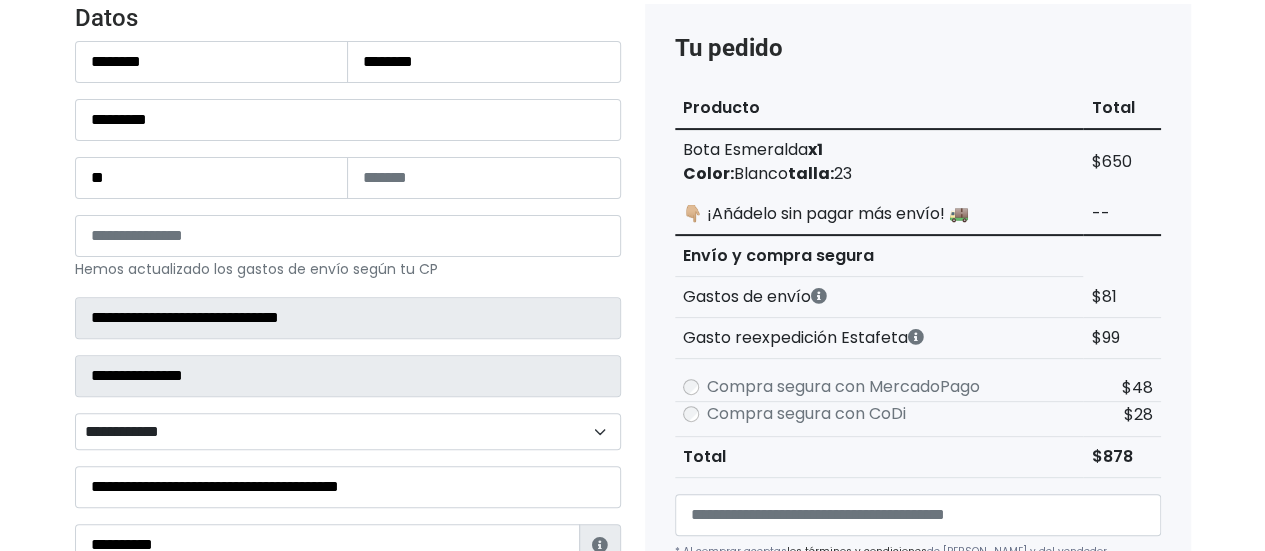 click on "**********" at bounding box center (348, 303) 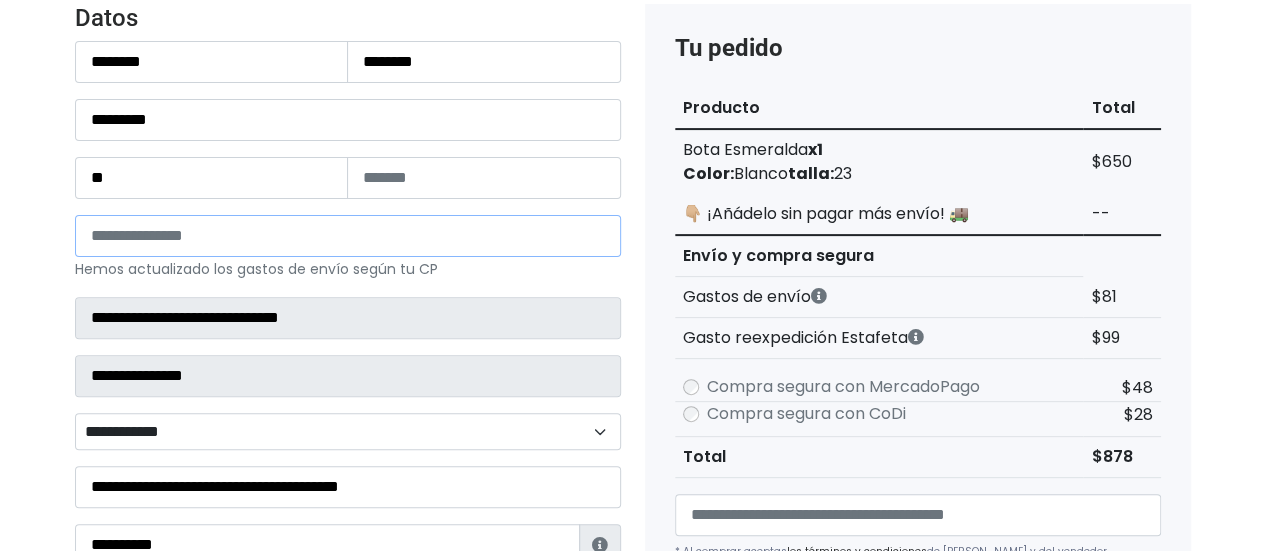 click on "*****" at bounding box center [348, 236] 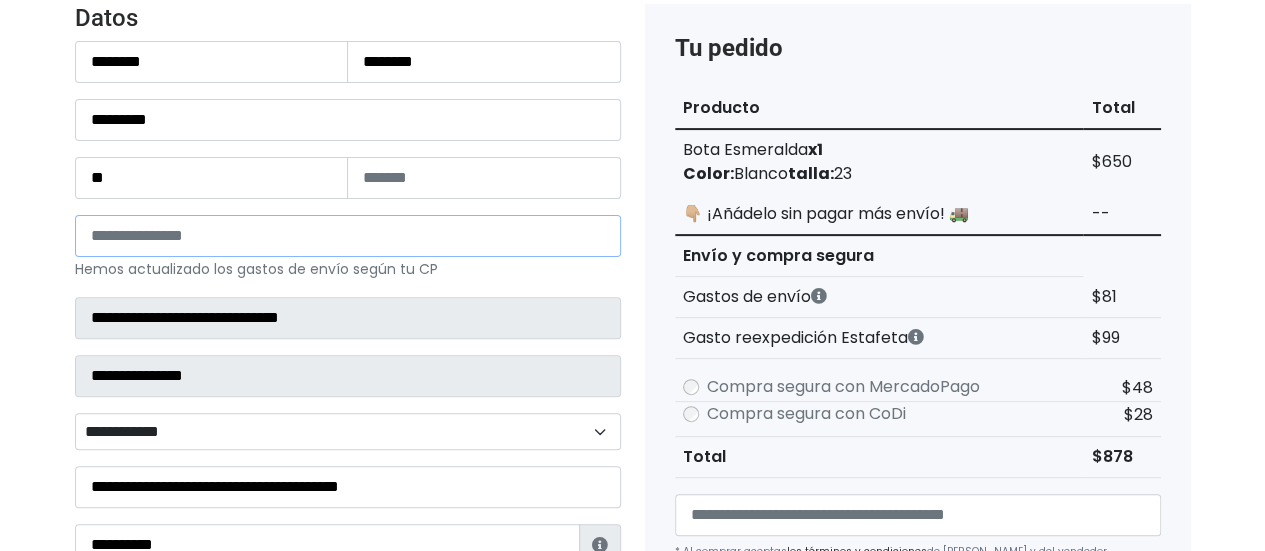 drag, startPoint x: 168, startPoint y: 233, endPoint x: 25, endPoint y: 233, distance: 143 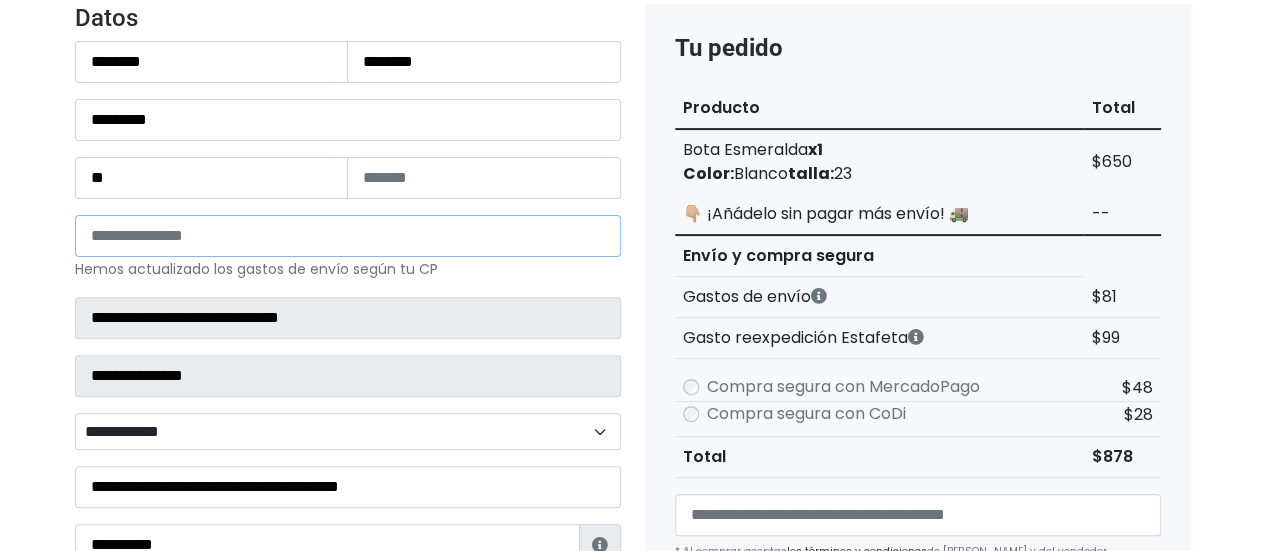 click on "Tienda de Sarahyshoes
Checkout
Datos
Información de Estafeta
Este CP es Ocurre Forzoso para Estafeta , por lo tanto es  responsabilidad del comprador hacer seguimiento del pedido y recogerlo en sucursal . No se hace devolución del costo de envío si el pedido regresa a remitente.
📦 ¿Dónde lo tengo que recoger?" at bounding box center [632, 621] 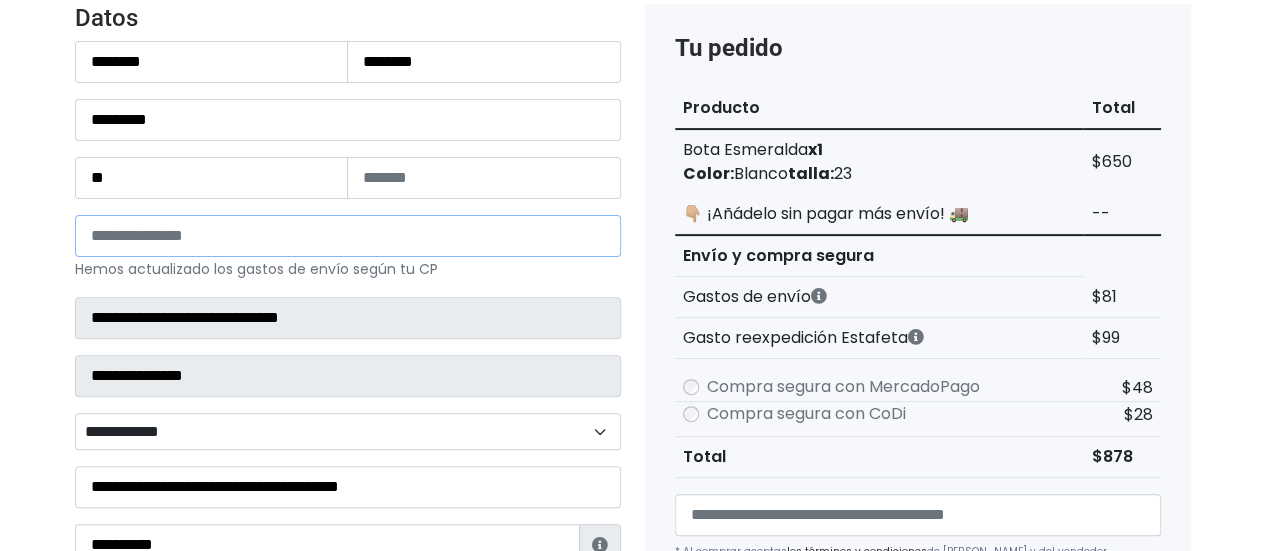 type on "*****" 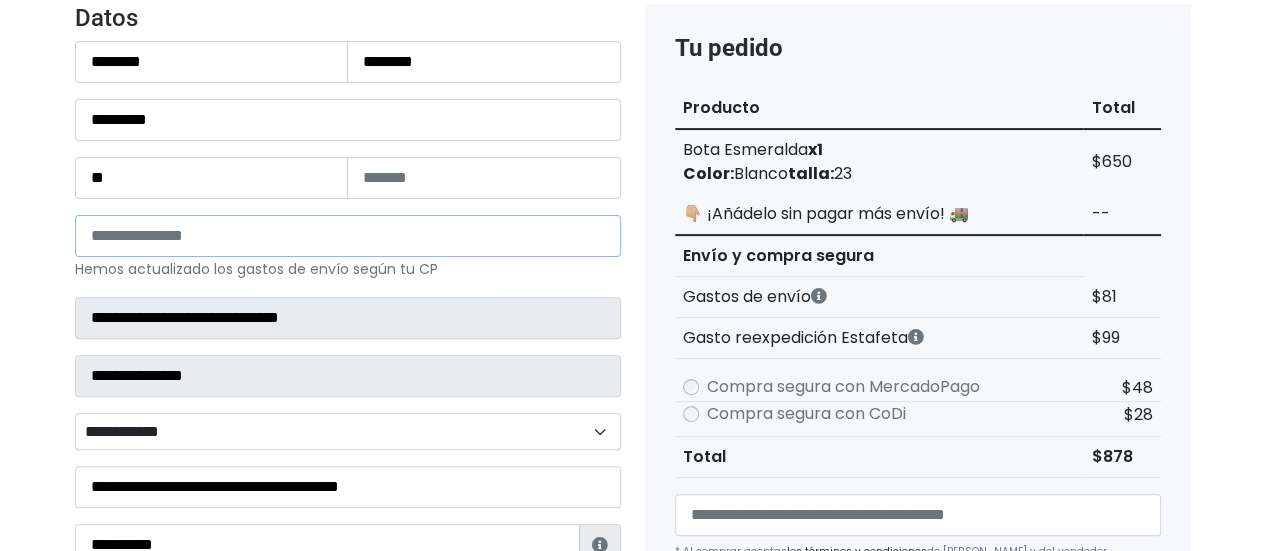 type on "*******" 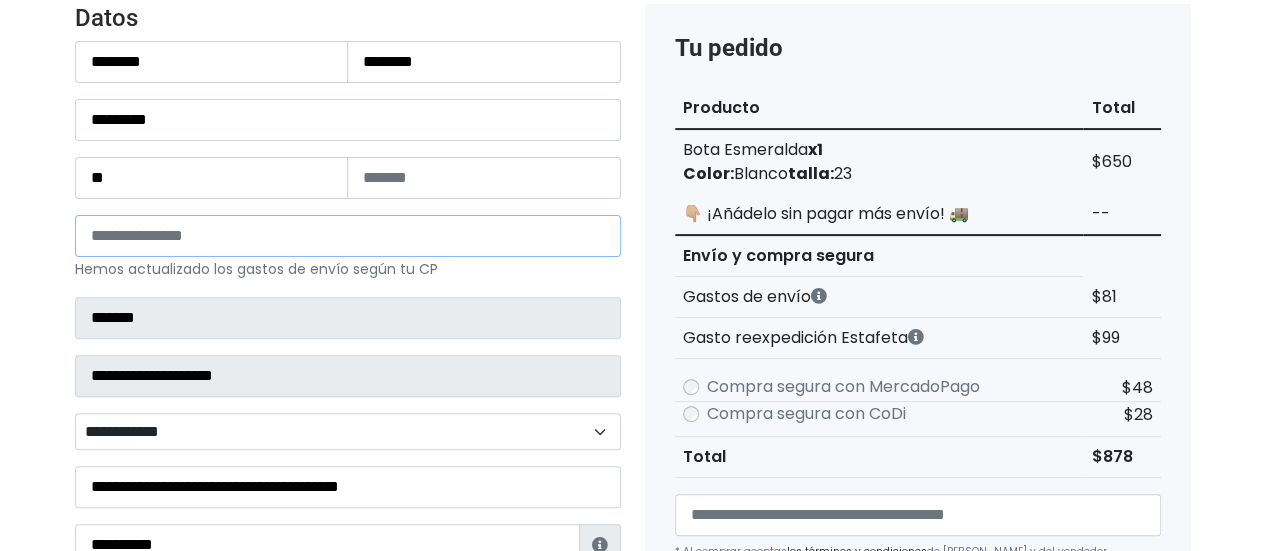 select 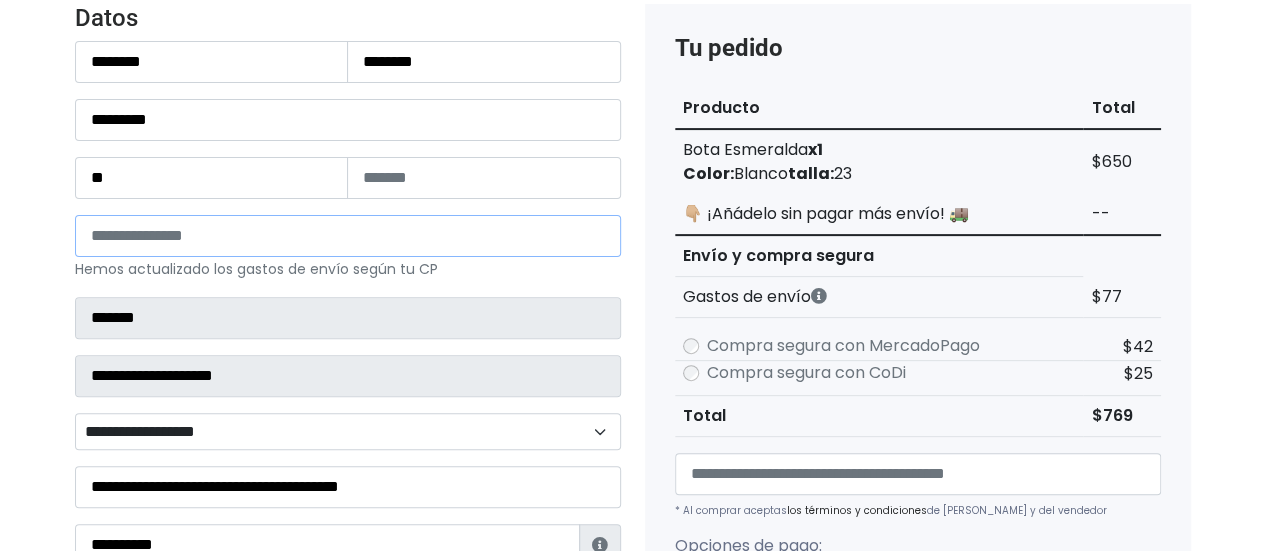 type on "*****" 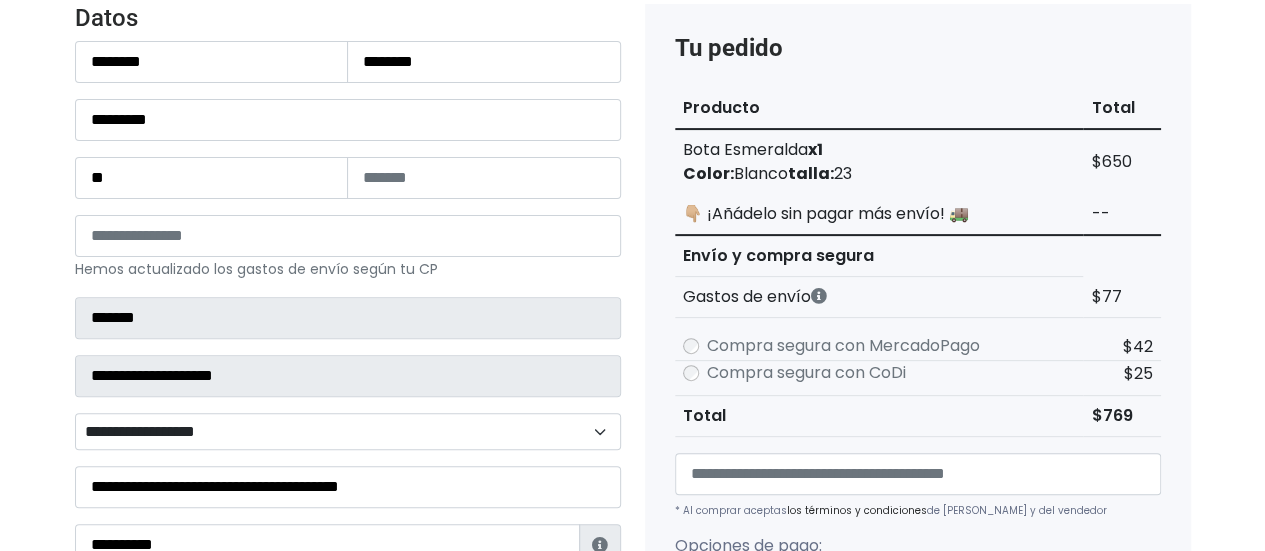 click on "Compra segura con CoDi" at bounding box center (879, 373) 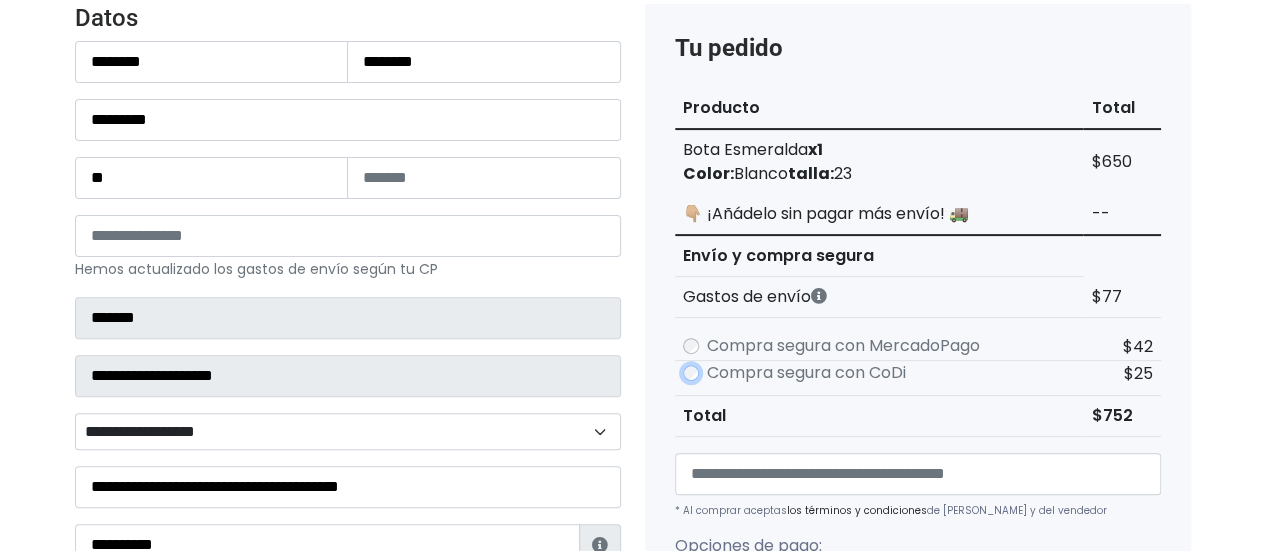 scroll, scrollTop: 300, scrollLeft: 0, axis: vertical 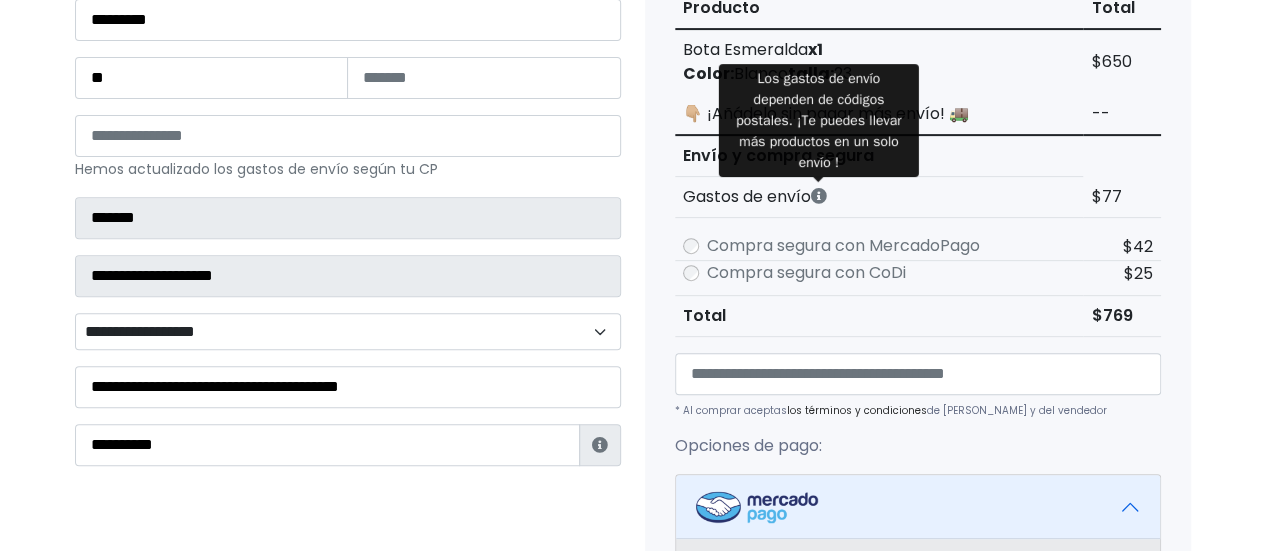 click at bounding box center (819, 196) 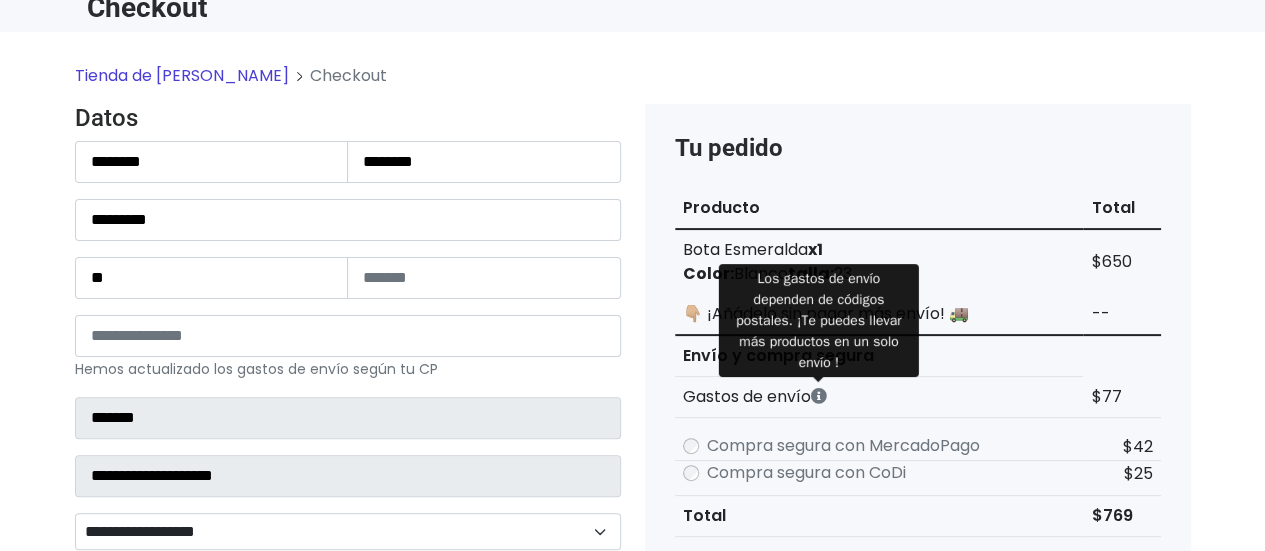 scroll, scrollTop: 200, scrollLeft: 0, axis: vertical 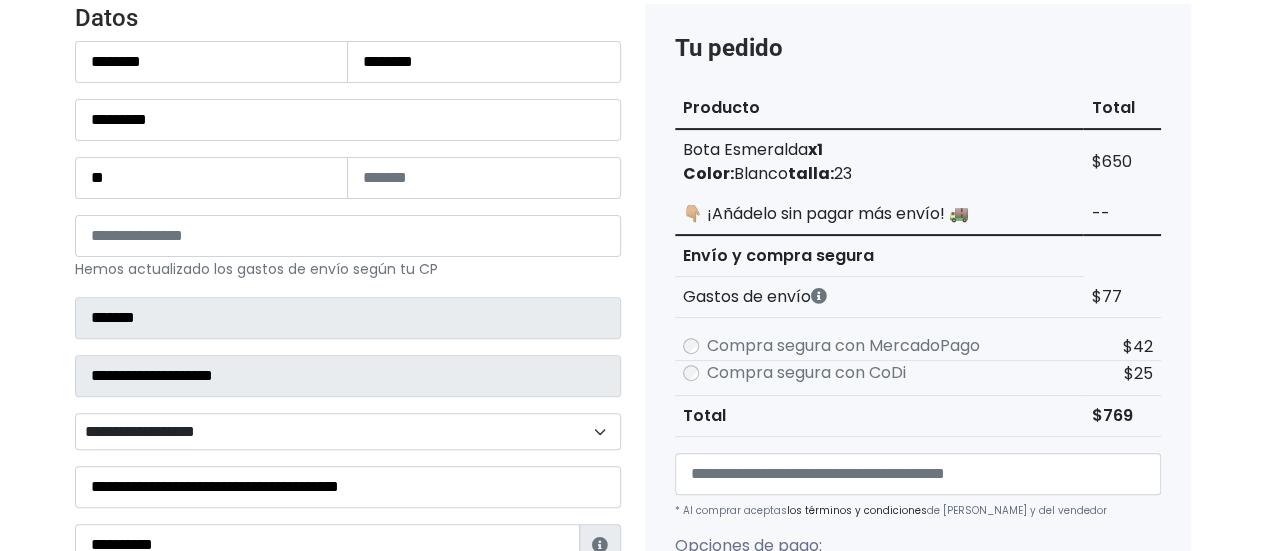 click on "👇🏼 ¡Añádelo sin pagar más envío! 🚚" at bounding box center [879, 214] 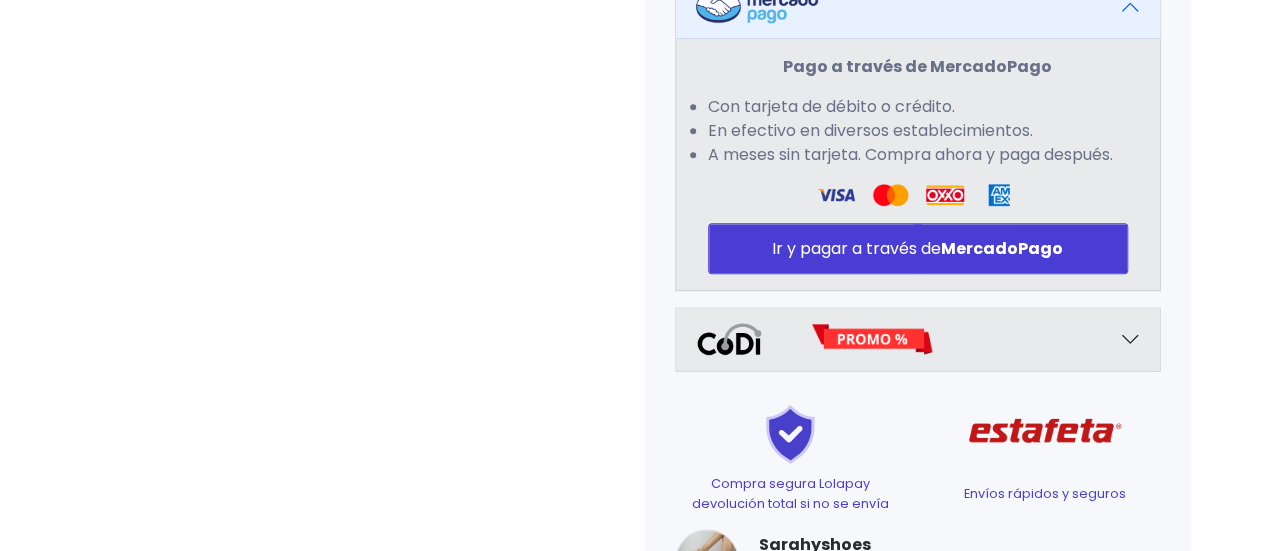 scroll, scrollTop: 890, scrollLeft: 0, axis: vertical 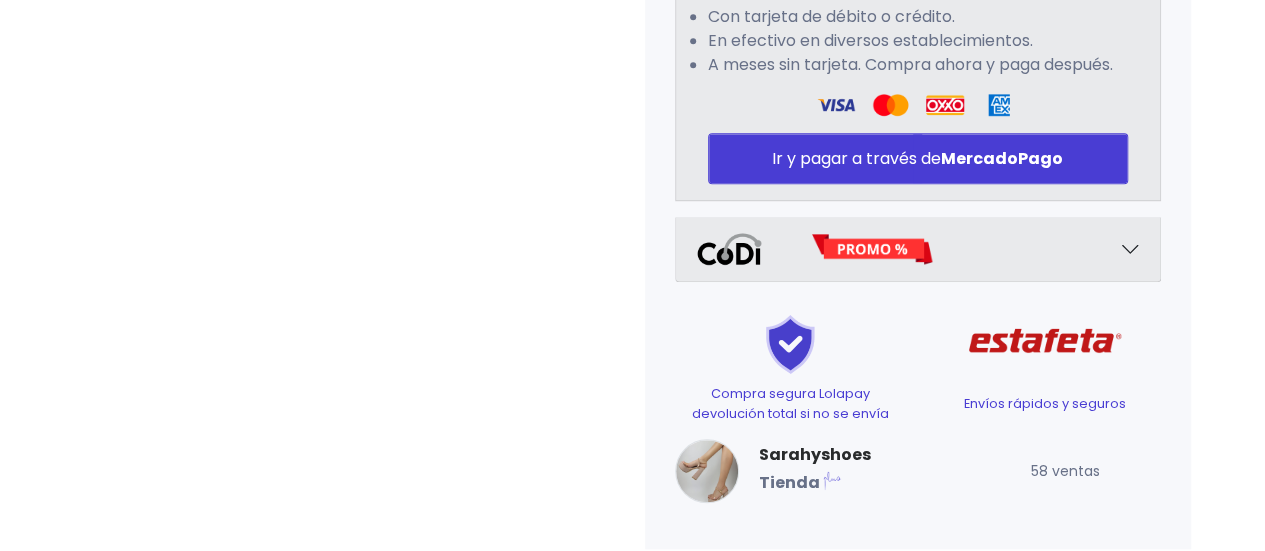 click at bounding box center [918, 249] 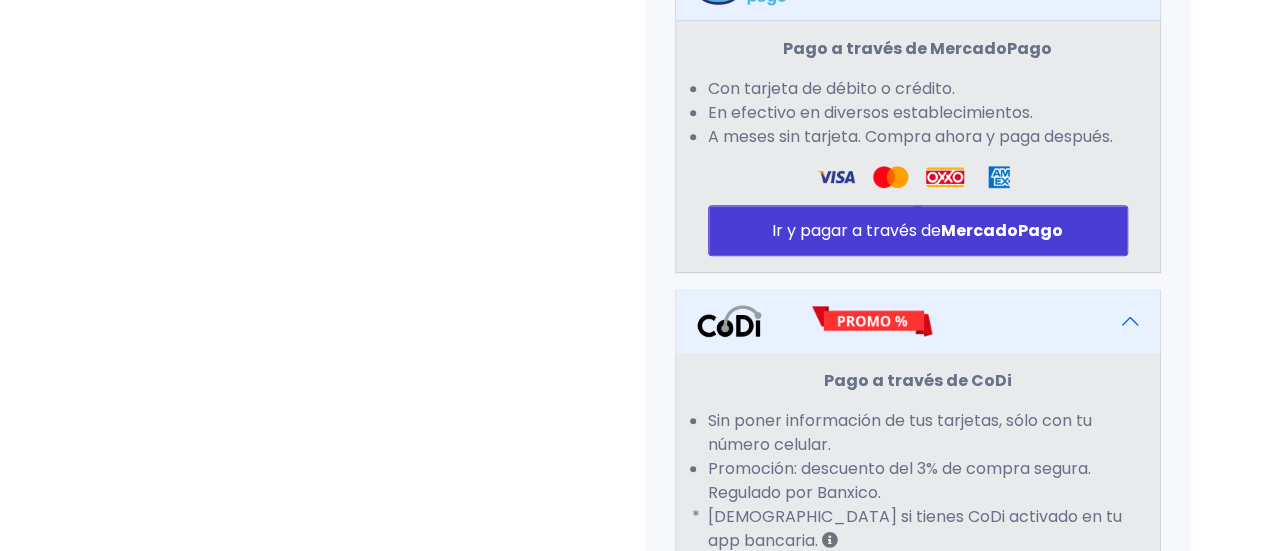 scroll, scrollTop: 718, scrollLeft: 0, axis: vertical 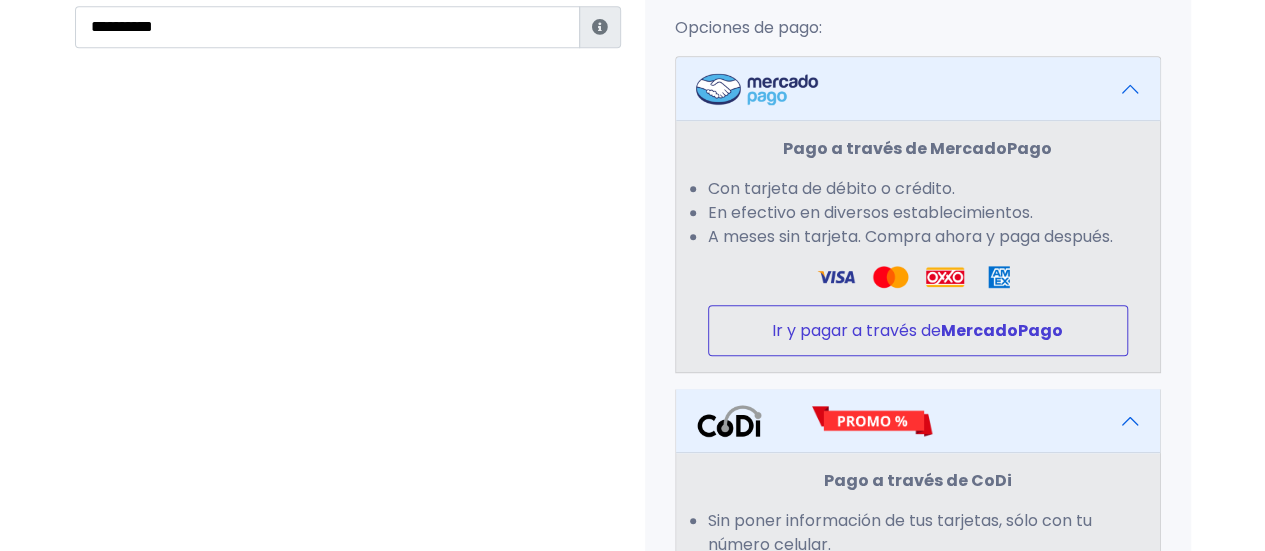 click on "Ir y pagar a través de  MercadoPago" at bounding box center [918, 330] 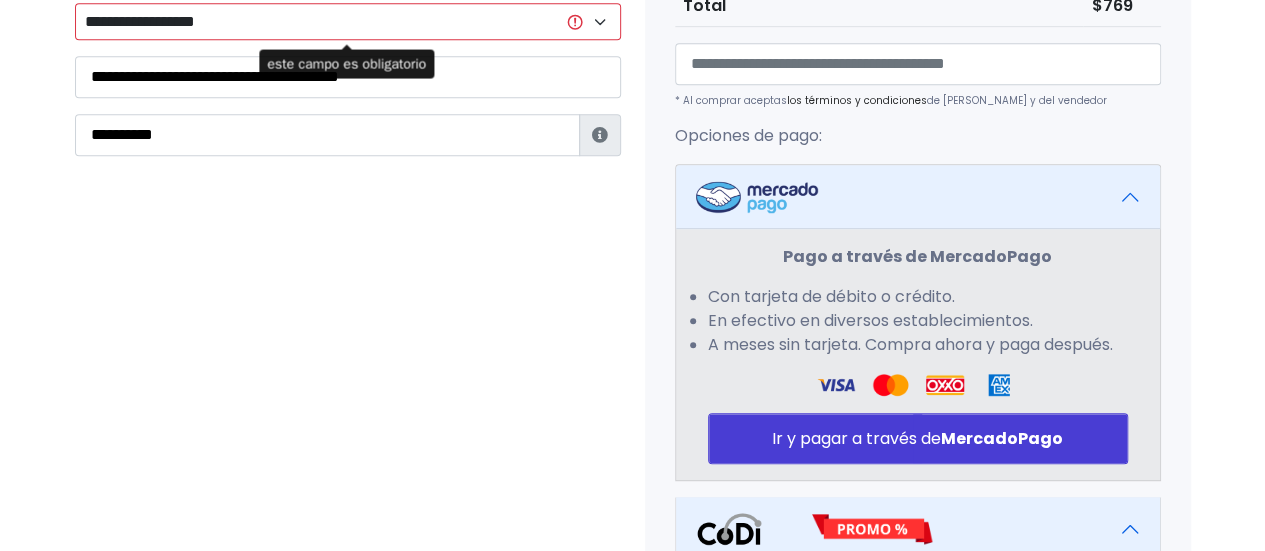 scroll, scrollTop: 410, scrollLeft: 0, axis: vertical 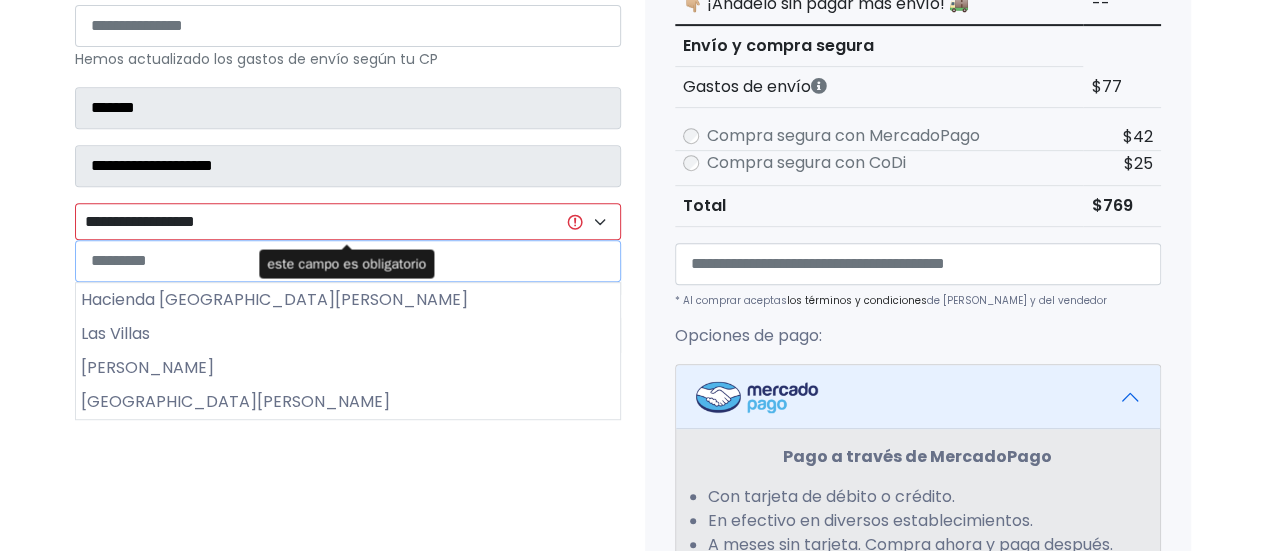 click on "**********" at bounding box center [348, 221] 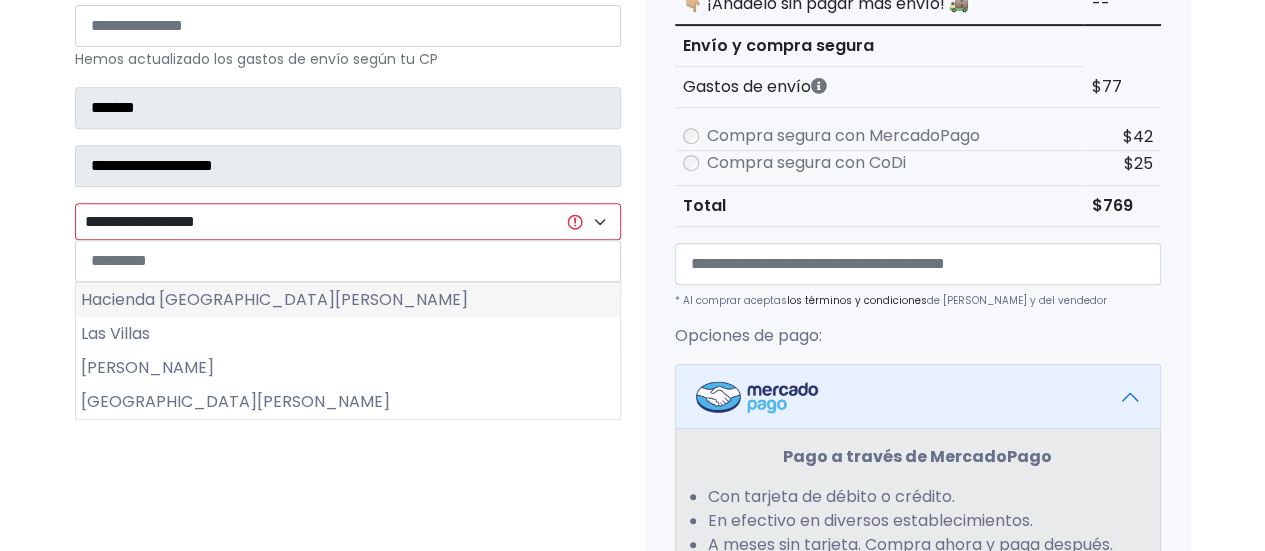 click on "Hacienda Santa Cruz" at bounding box center [348, 300] 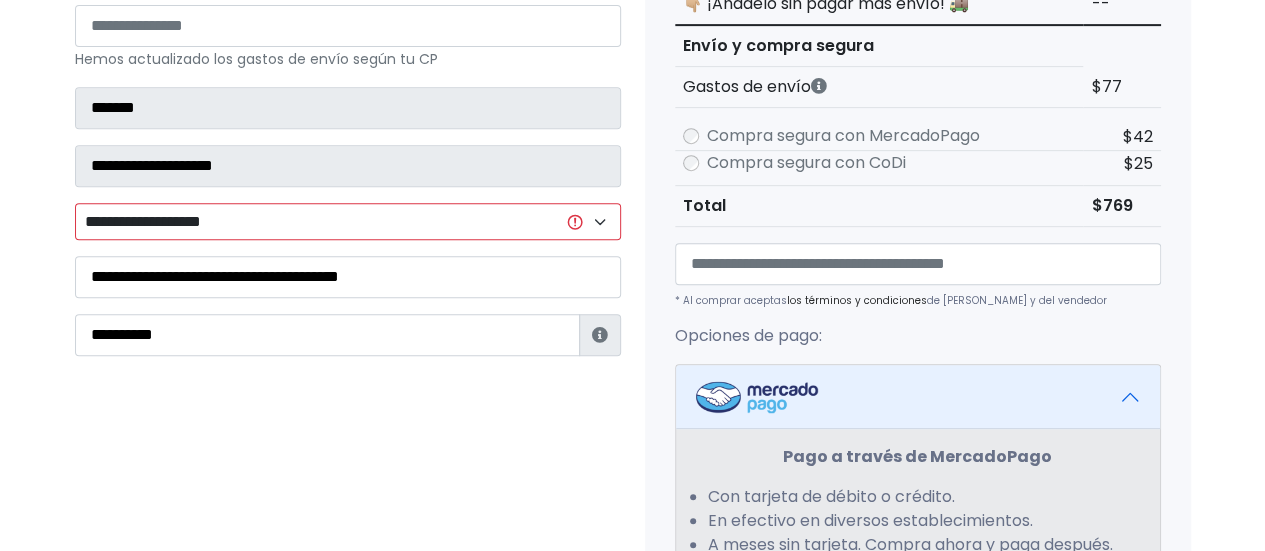 scroll, scrollTop: 610, scrollLeft: 0, axis: vertical 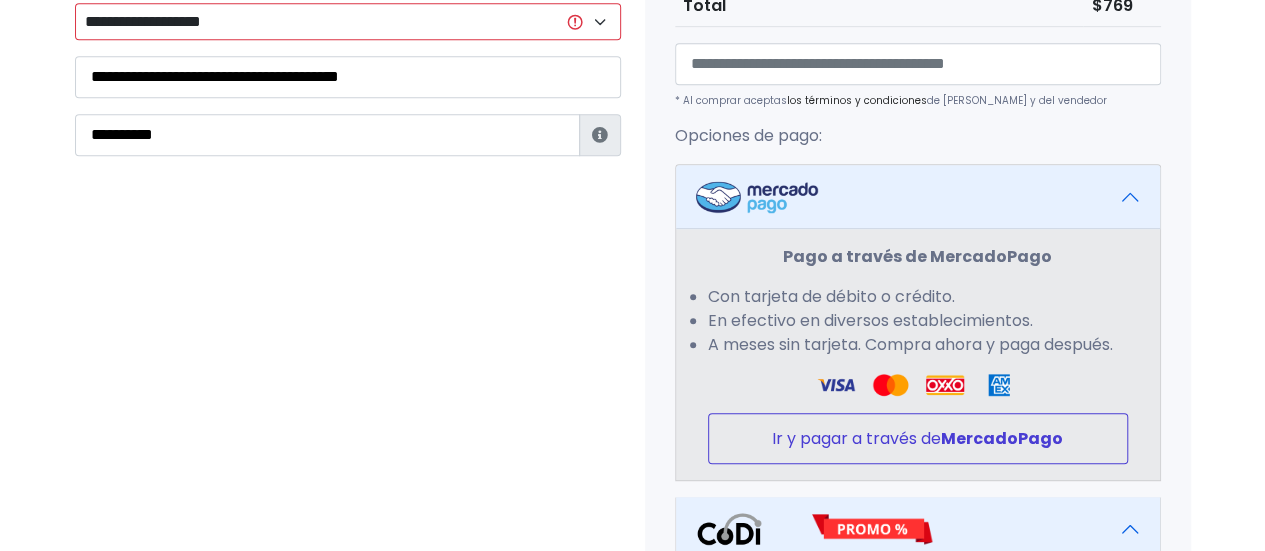 click on "Ir y pagar a través de  MercadoPago" at bounding box center (918, 438) 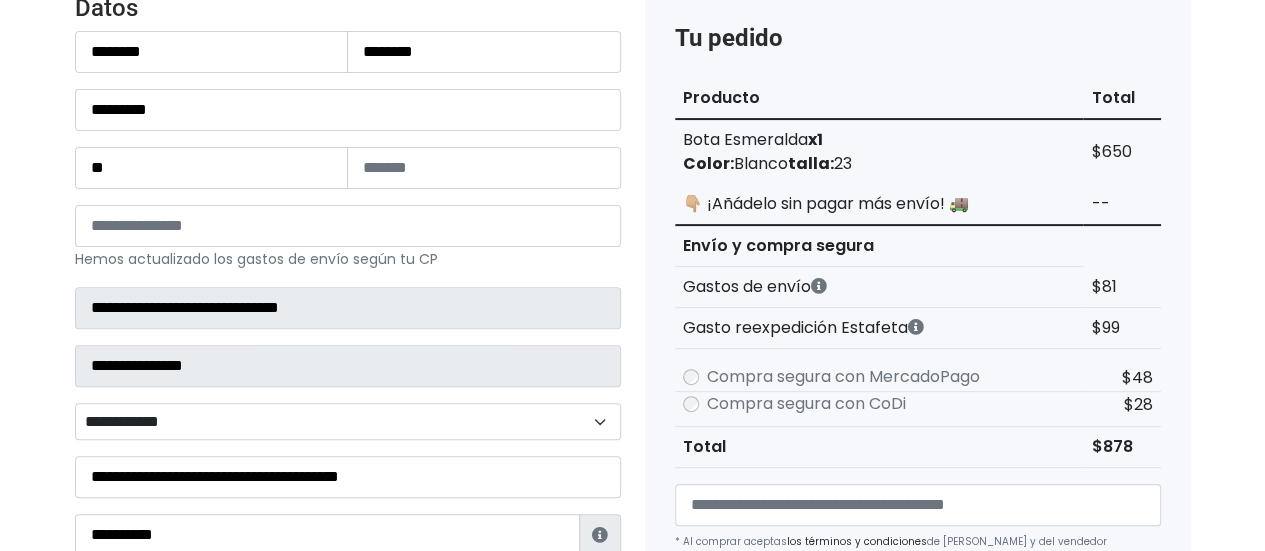 scroll, scrollTop: 310, scrollLeft: 0, axis: vertical 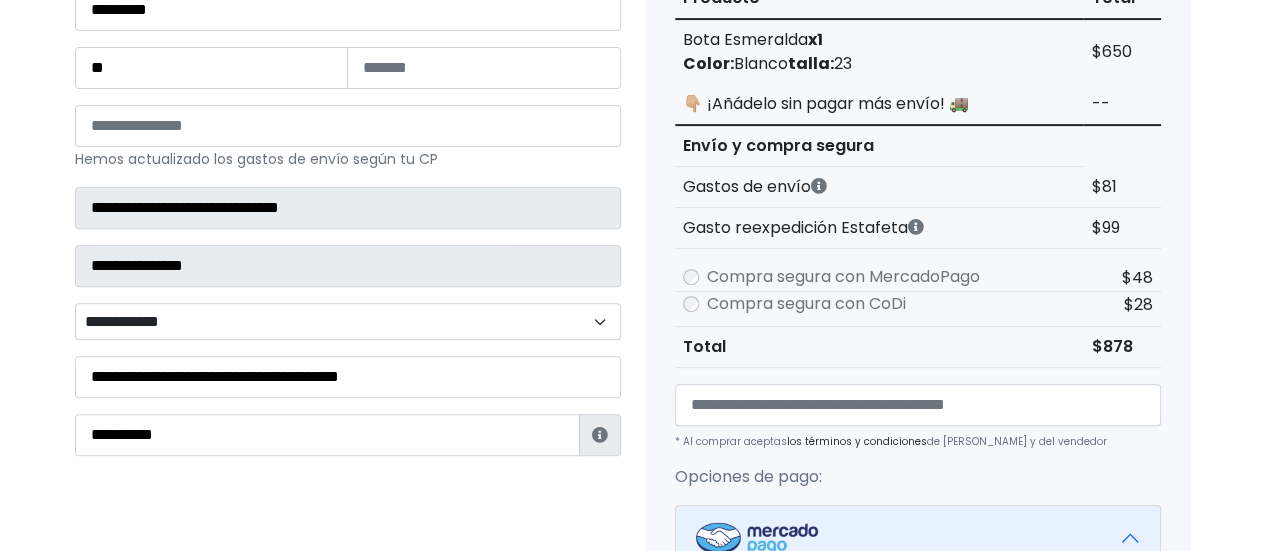 click on "$48" at bounding box center (1137, 277) 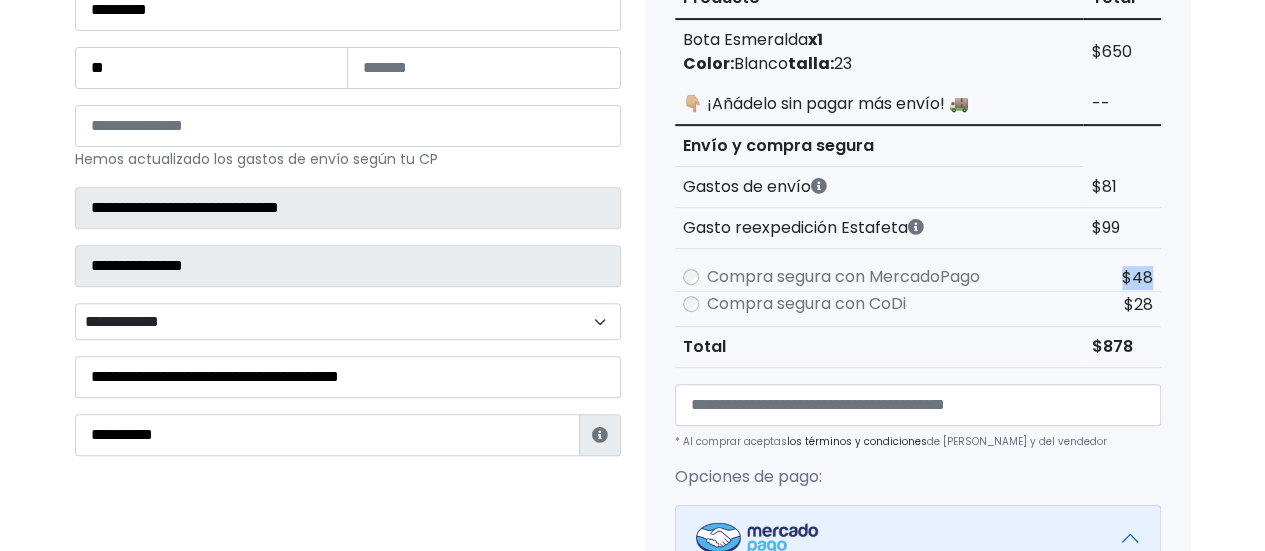 drag, startPoint x: 1148, startPoint y: 281, endPoint x: 1108, endPoint y: 286, distance: 40.311287 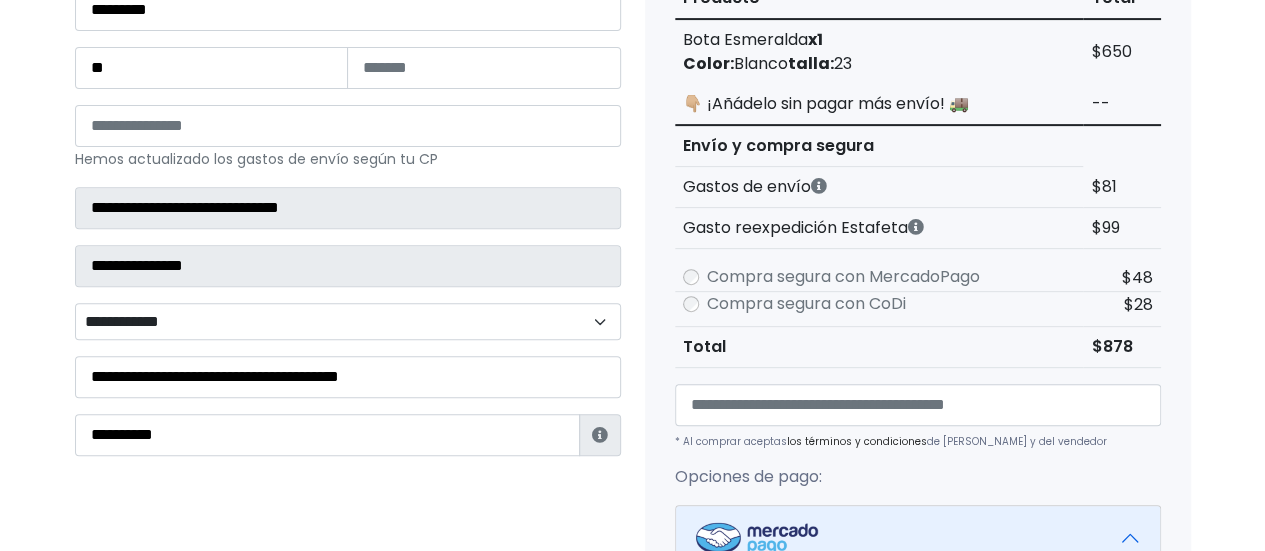 click on "Compra segura con MercadoPago" at bounding box center (879, 277) 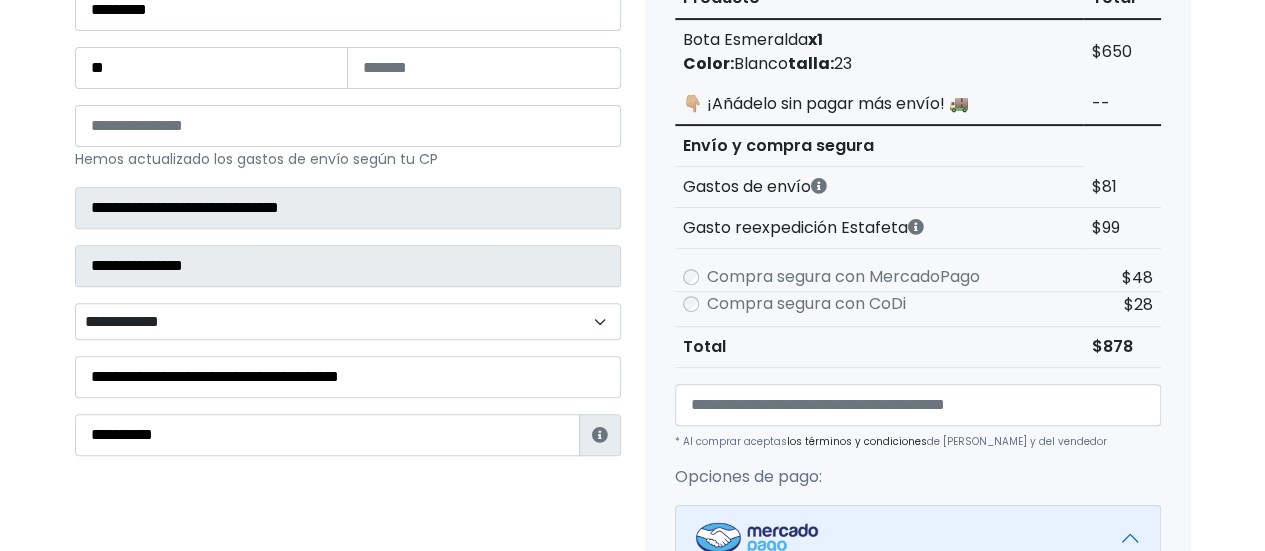 scroll, scrollTop: 210, scrollLeft: 0, axis: vertical 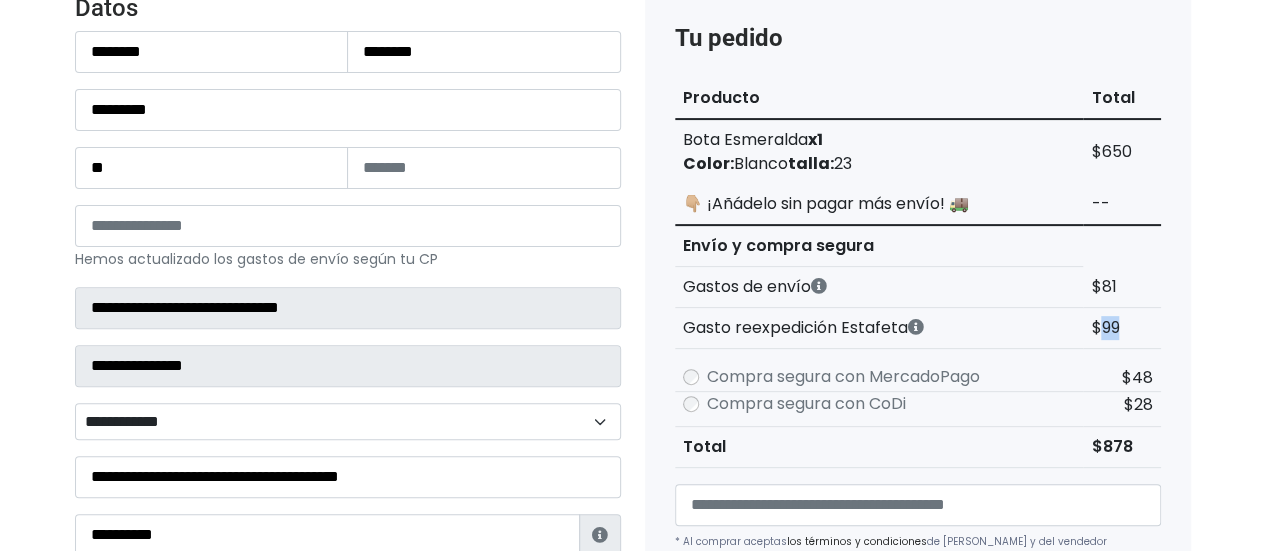 drag, startPoint x: 1101, startPoint y: 323, endPoint x: 1128, endPoint y: 324, distance: 27.018513 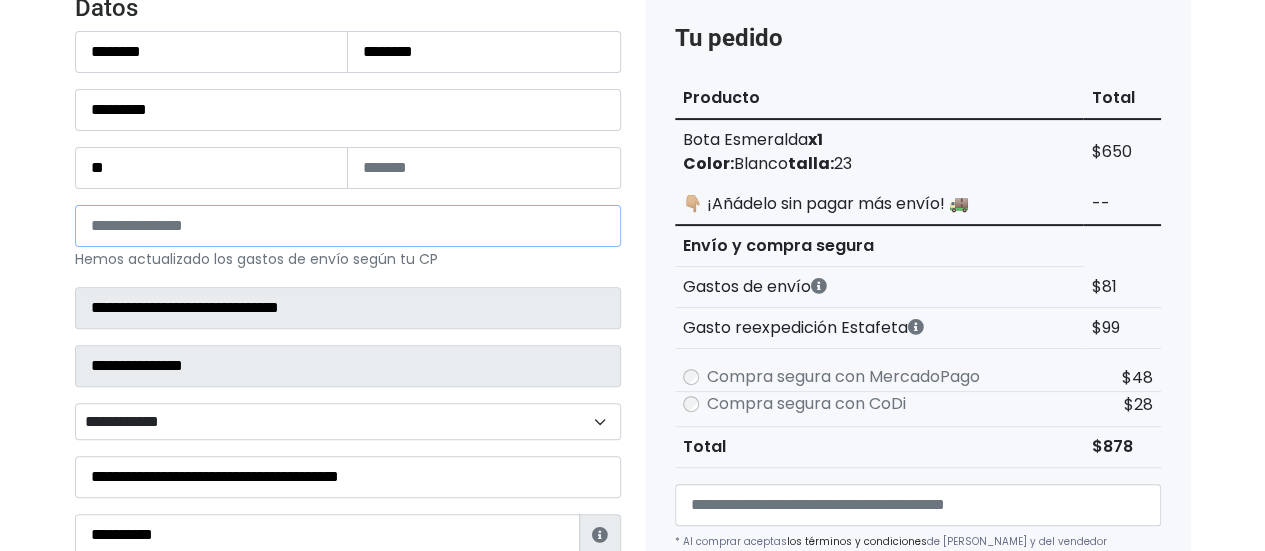 click on "*****" at bounding box center (348, 226) 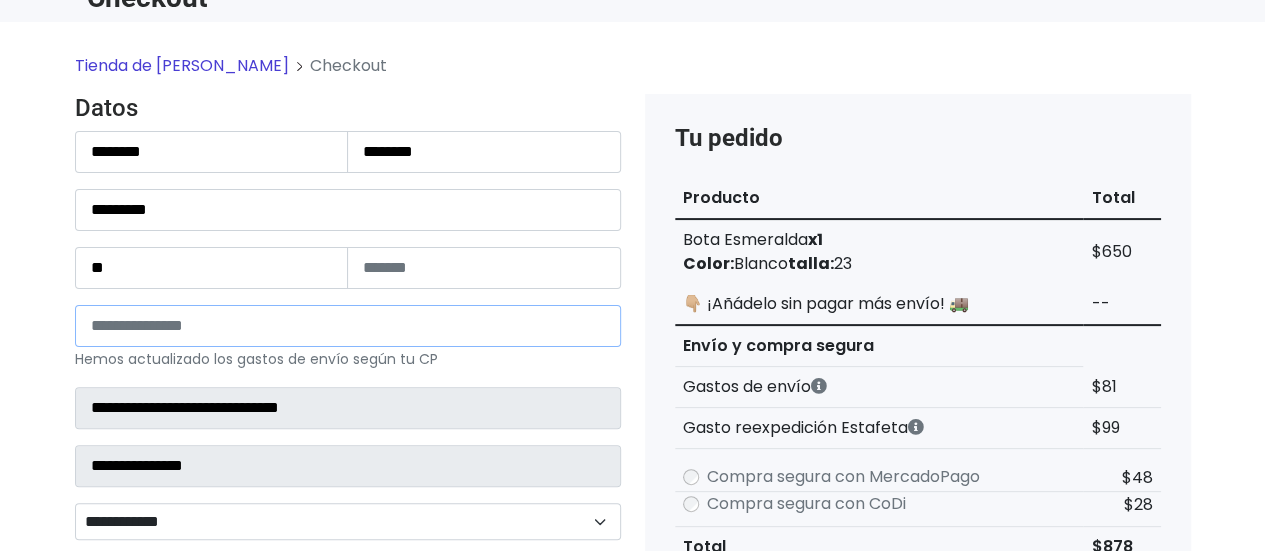 click on "*****" at bounding box center (348, 326) 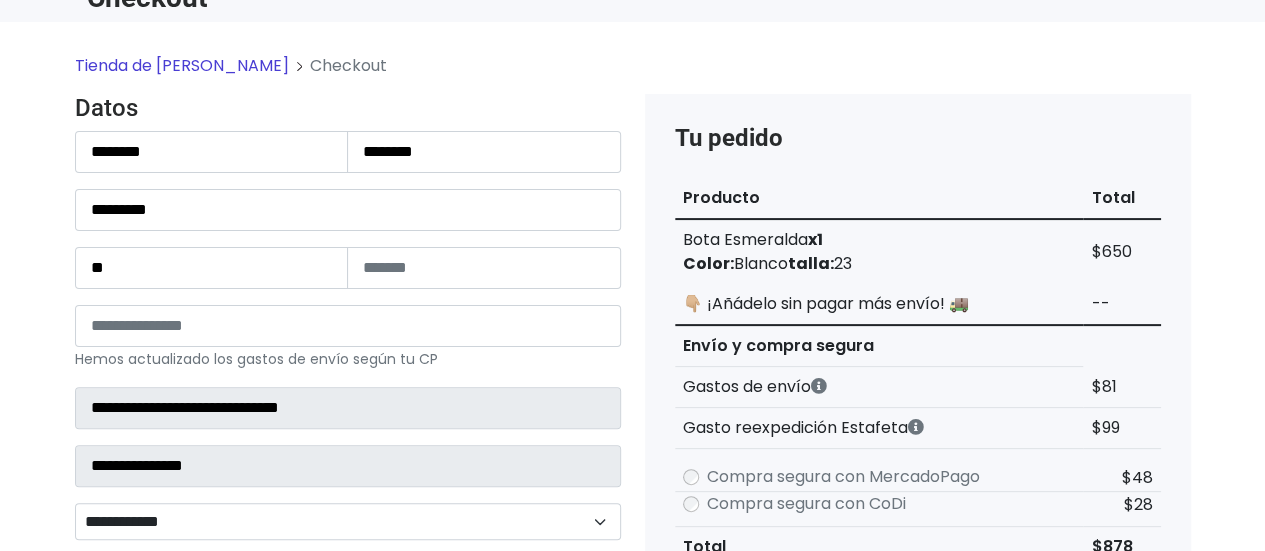 drag, startPoint x: 198, startPoint y: 299, endPoint x: 184, endPoint y: 299, distance: 14 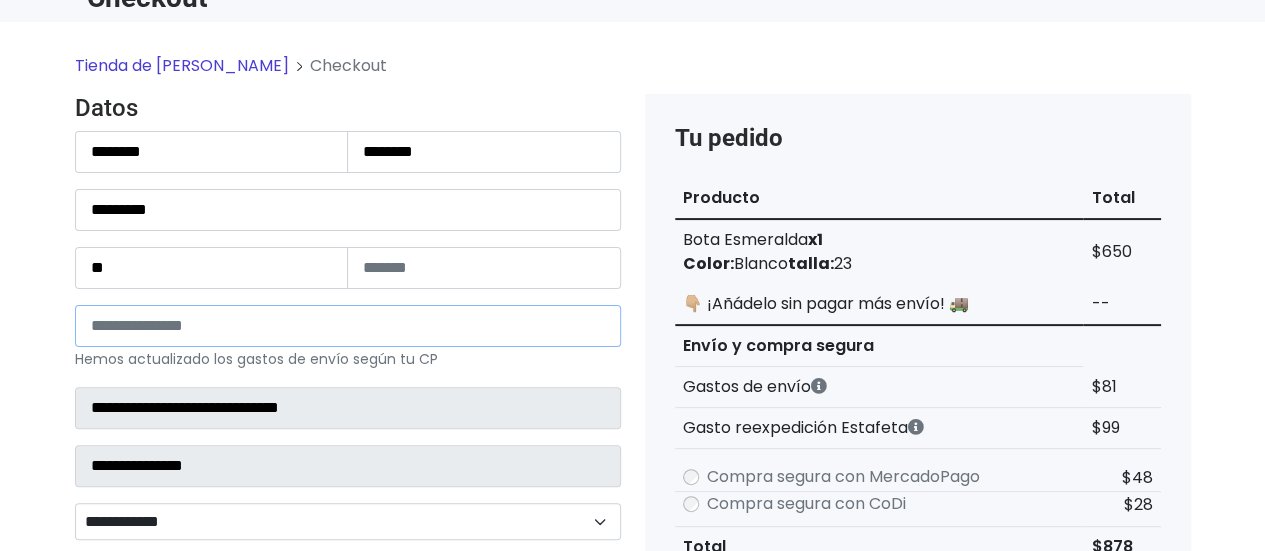 click on "*****" at bounding box center (348, 326) 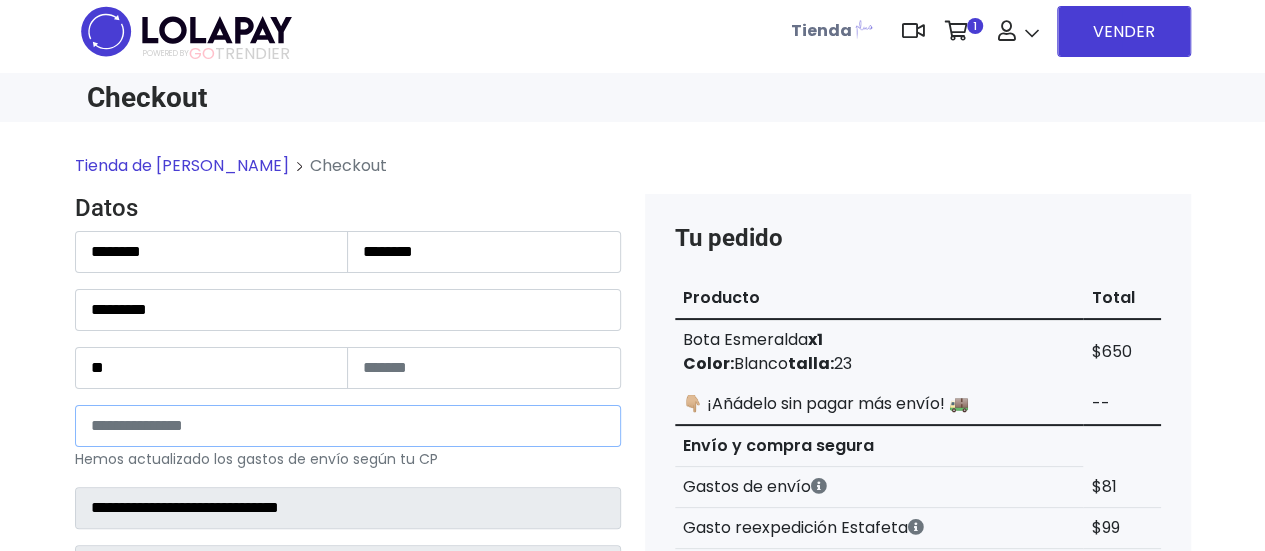 scroll, scrollTop: 210, scrollLeft: 0, axis: vertical 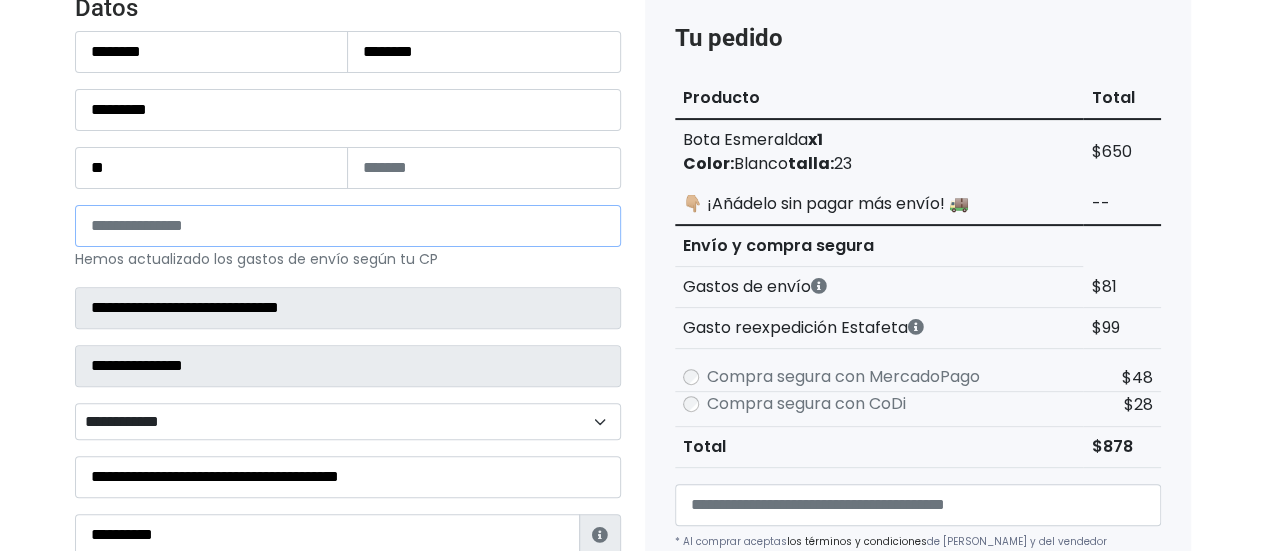 type on "*****" 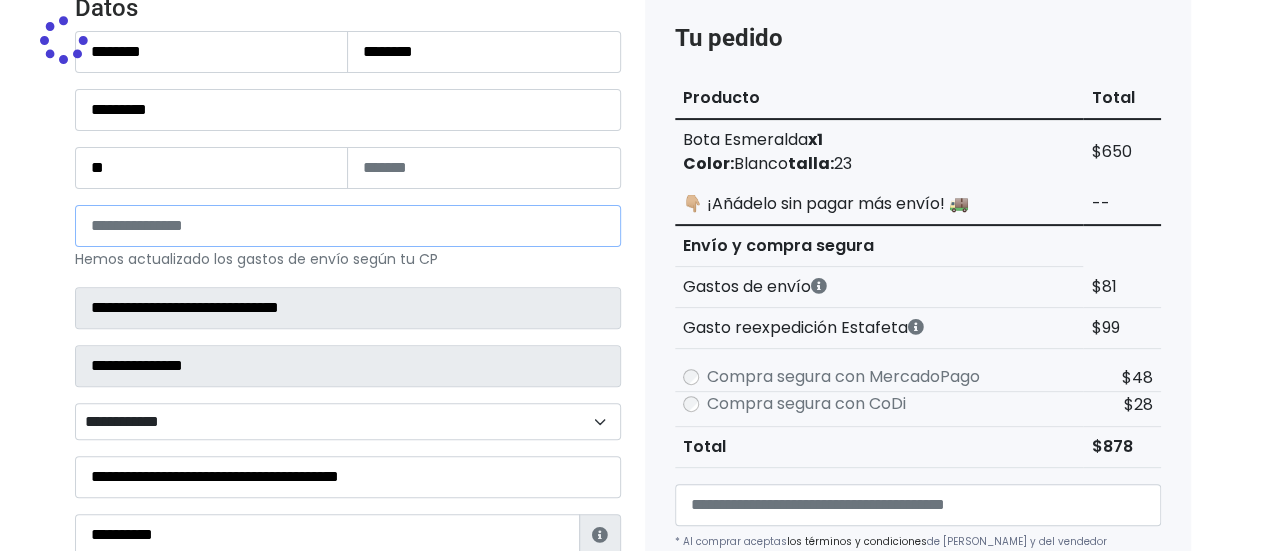type on "*******" 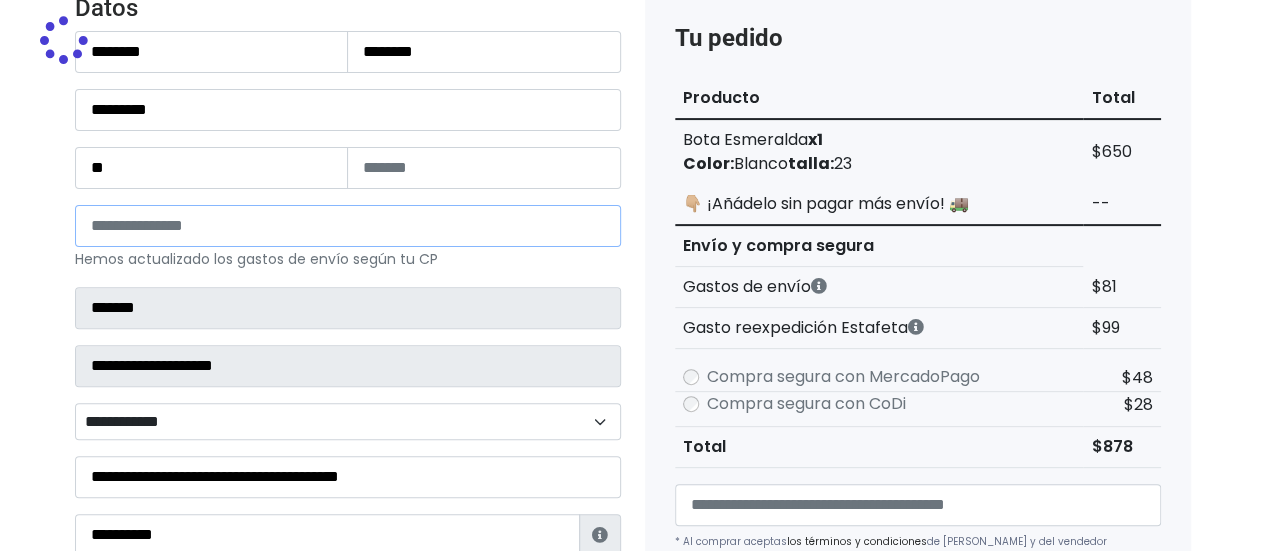 select 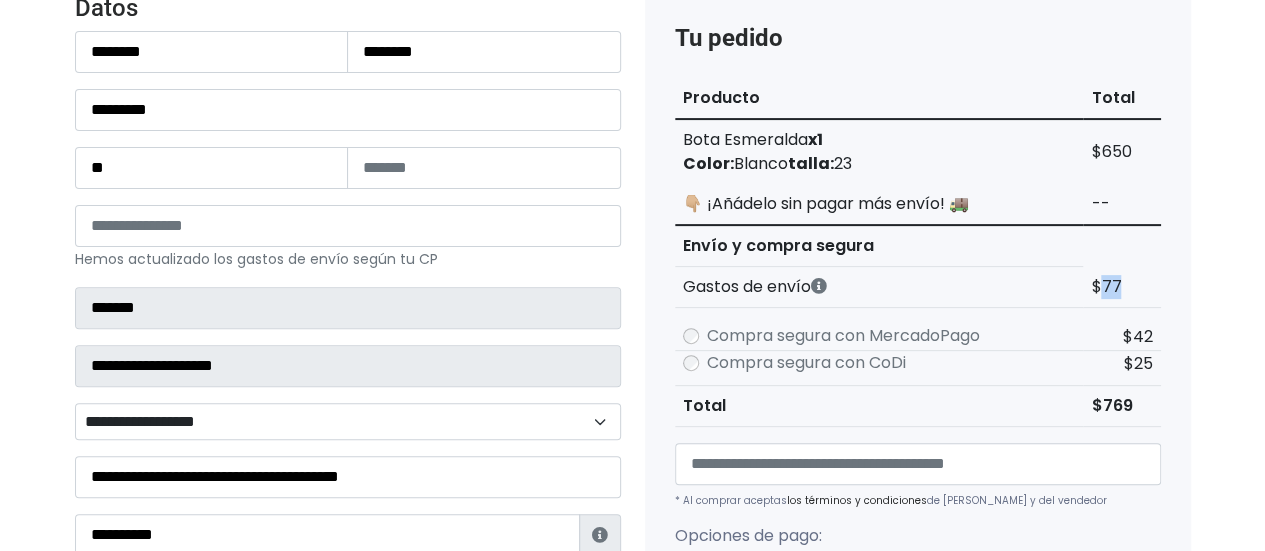 drag, startPoint x: 1101, startPoint y: 289, endPoint x: 1126, endPoint y: 291, distance: 25.079872 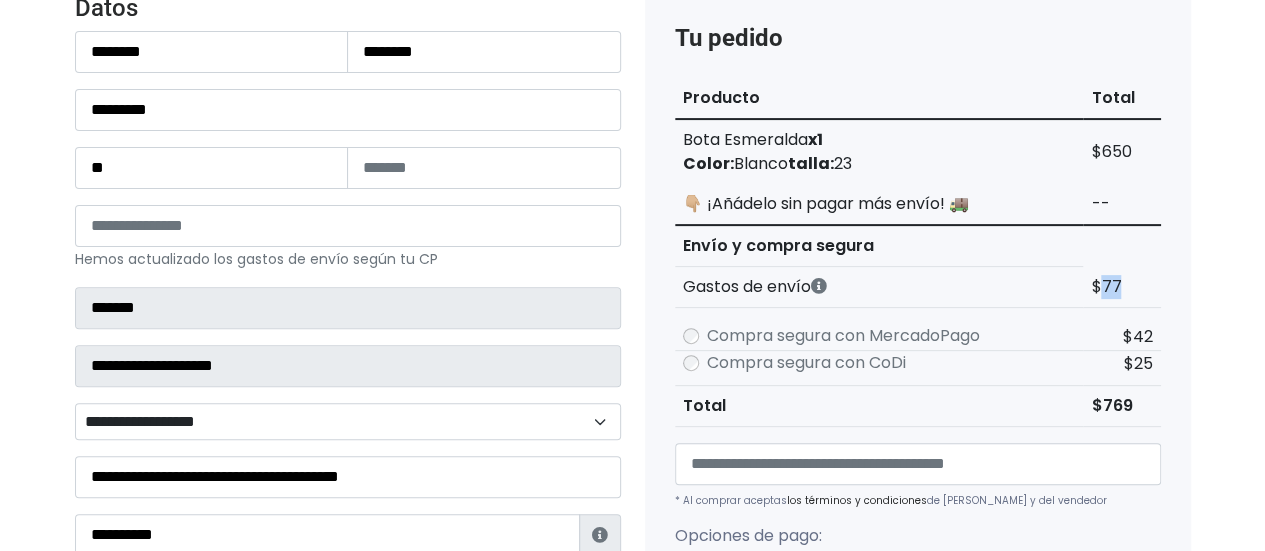 click on "$77" at bounding box center (1121, 287) 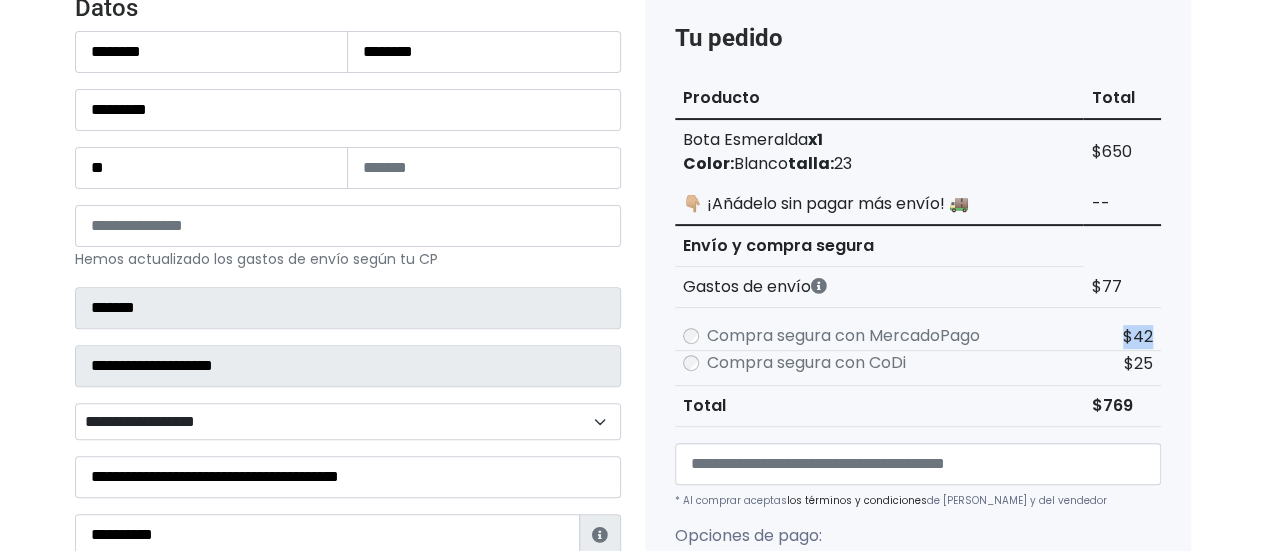 drag, startPoint x: 1149, startPoint y: 342, endPoint x: 1127, endPoint y: 343, distance: 22.022715 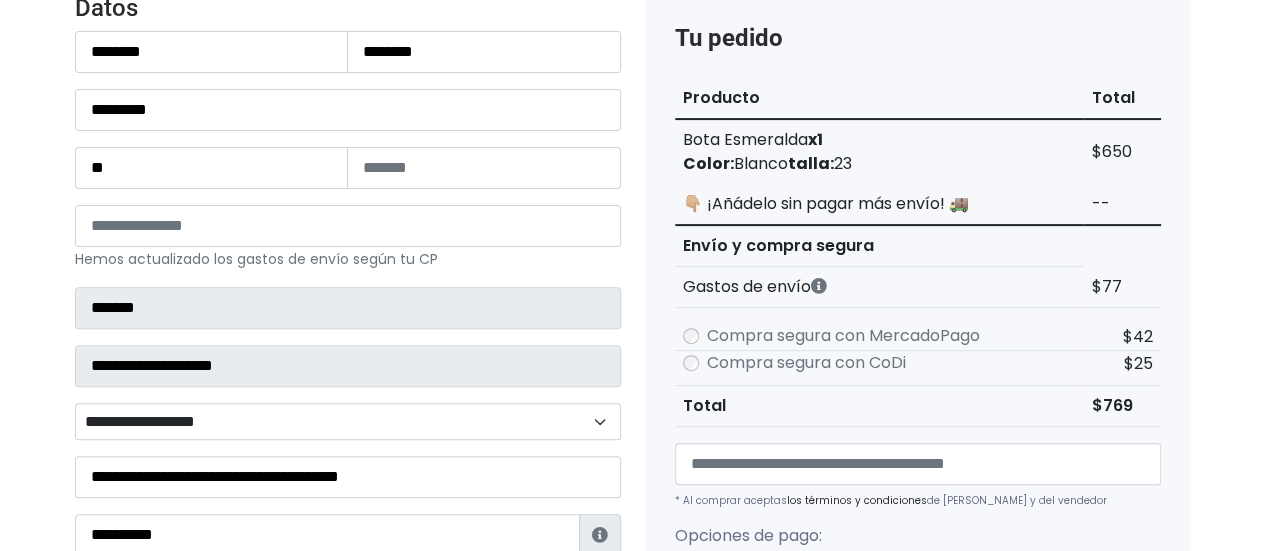 click on "$77" at bounding box center (1121, 287) 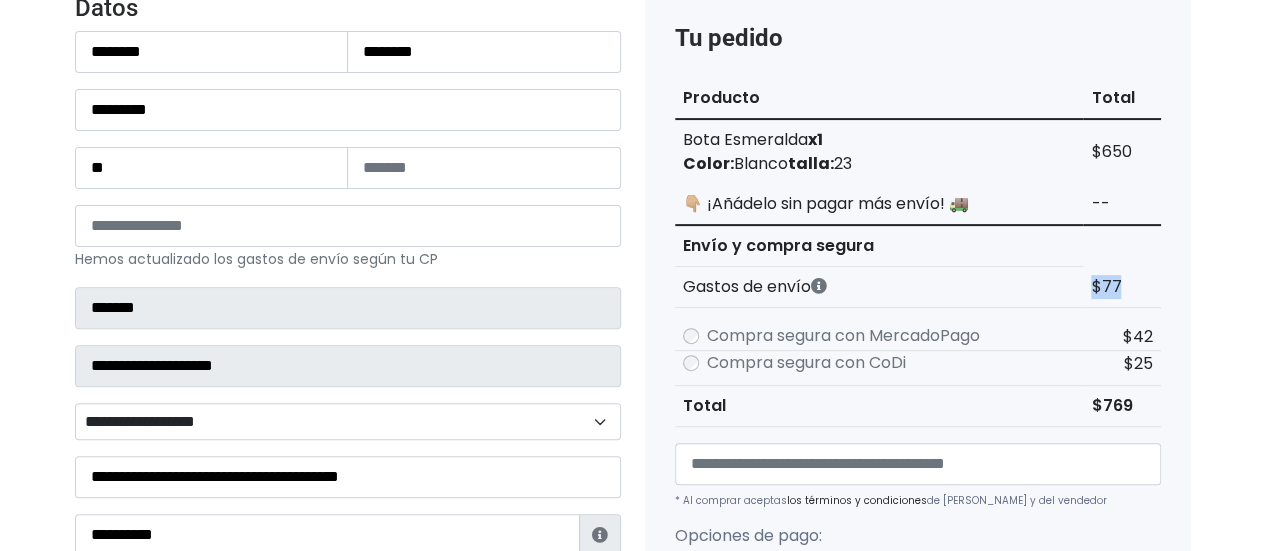 drag, startPoint x: 1124, startPoint y: 290, endPoint x: 1094, endPoint y: 294, distance: 30.265491 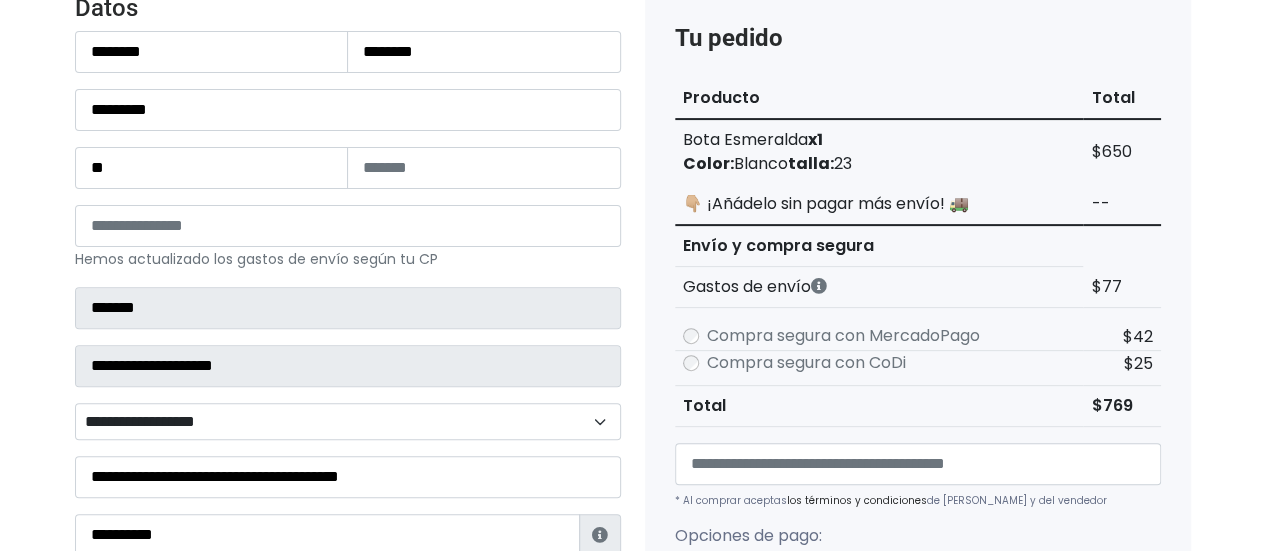 click on "--" at bounding box center [1121, 204] 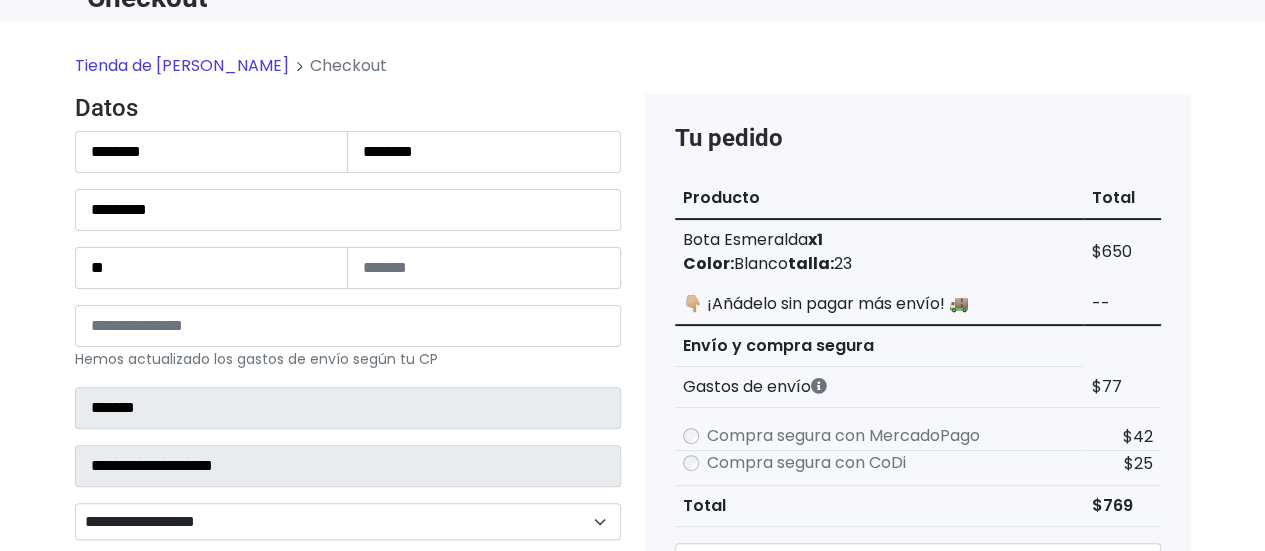 scroll, scrollTop: 0, scrollLeft: 0, axis: both 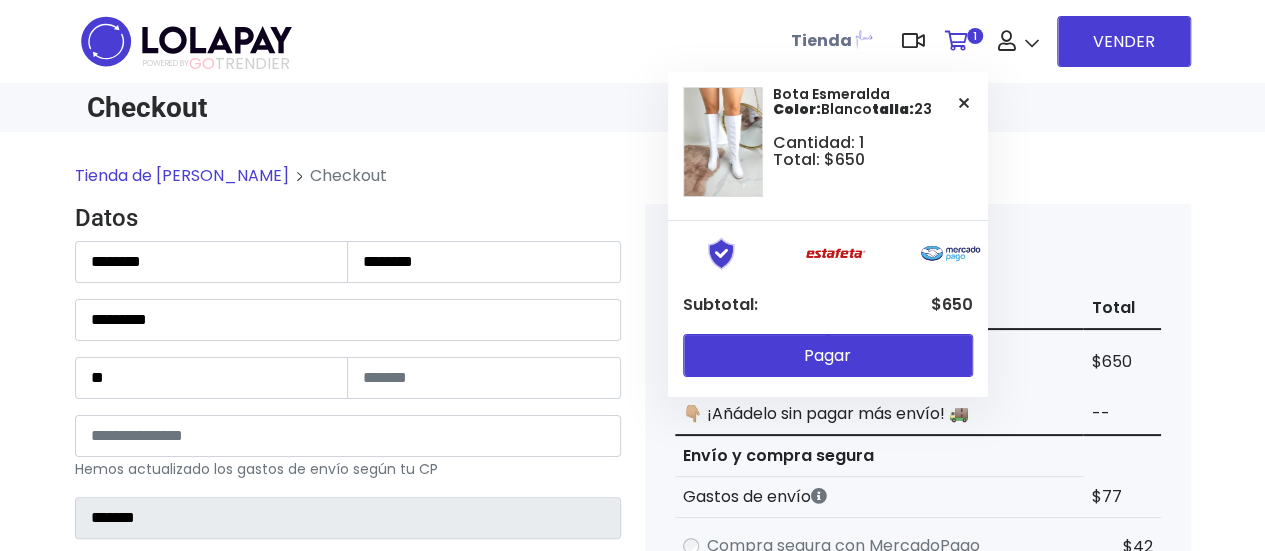 click at bounding box center (956, 41) 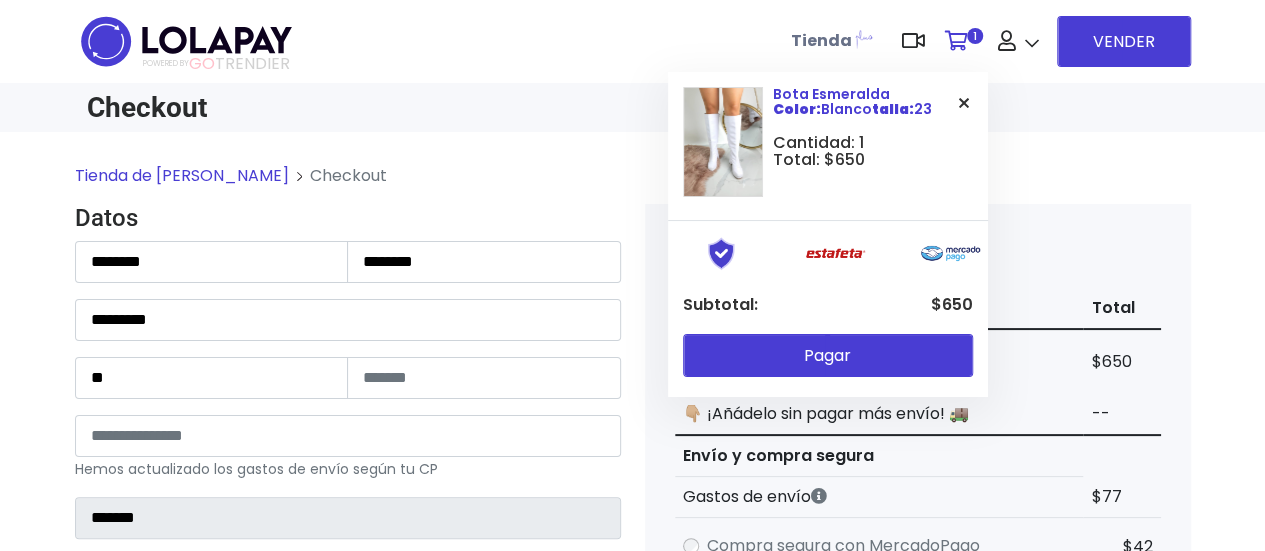 click at bounding box center [964, 103] 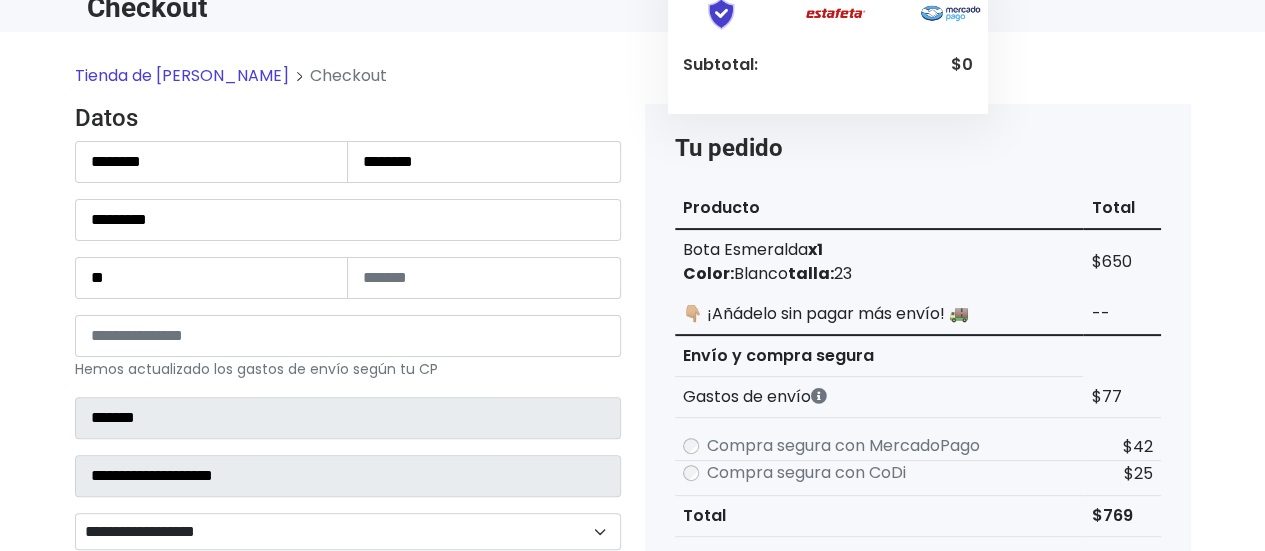 scroll, scrollTop: 0, scrollLeft: 0, axis: both 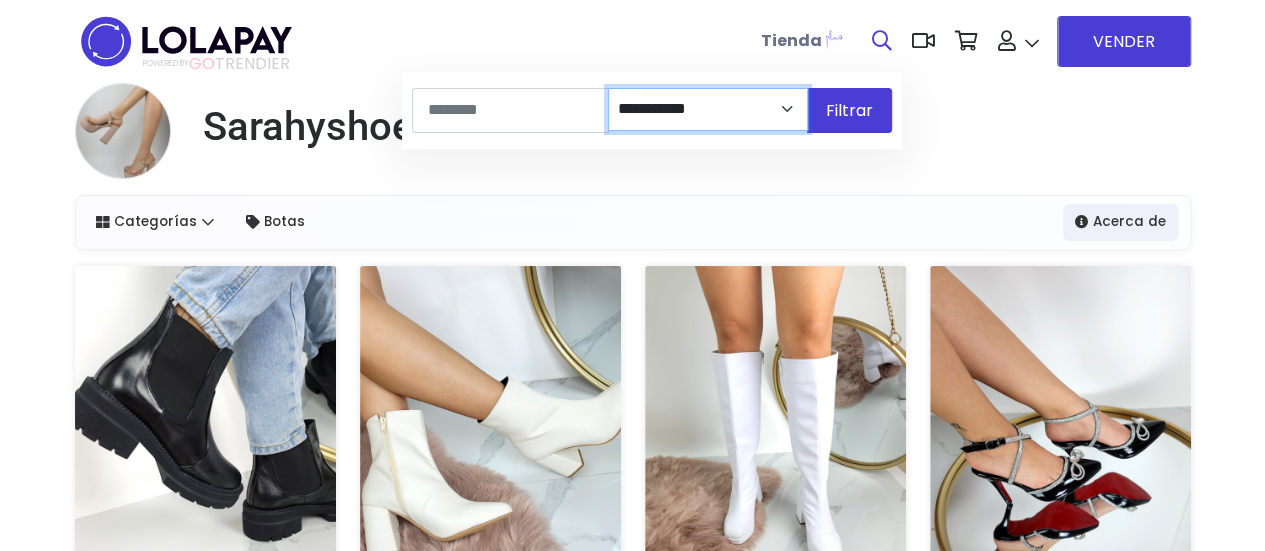 click on "**********" at bounding box center (708, 109) 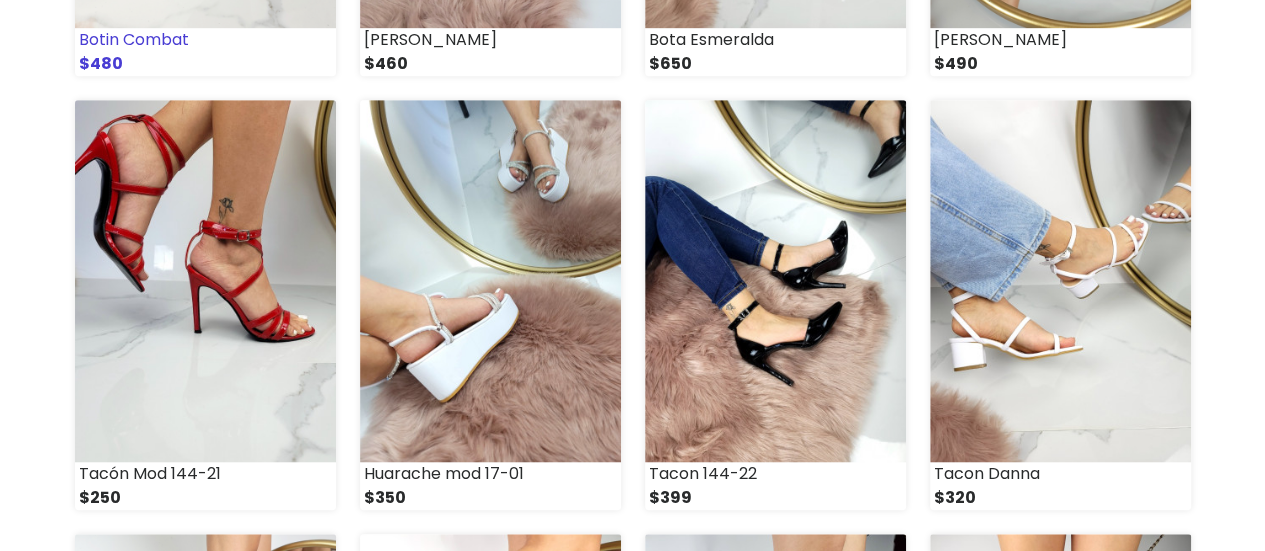 scroll, scrollTop: 0, scrollLeft: 0, axis: both 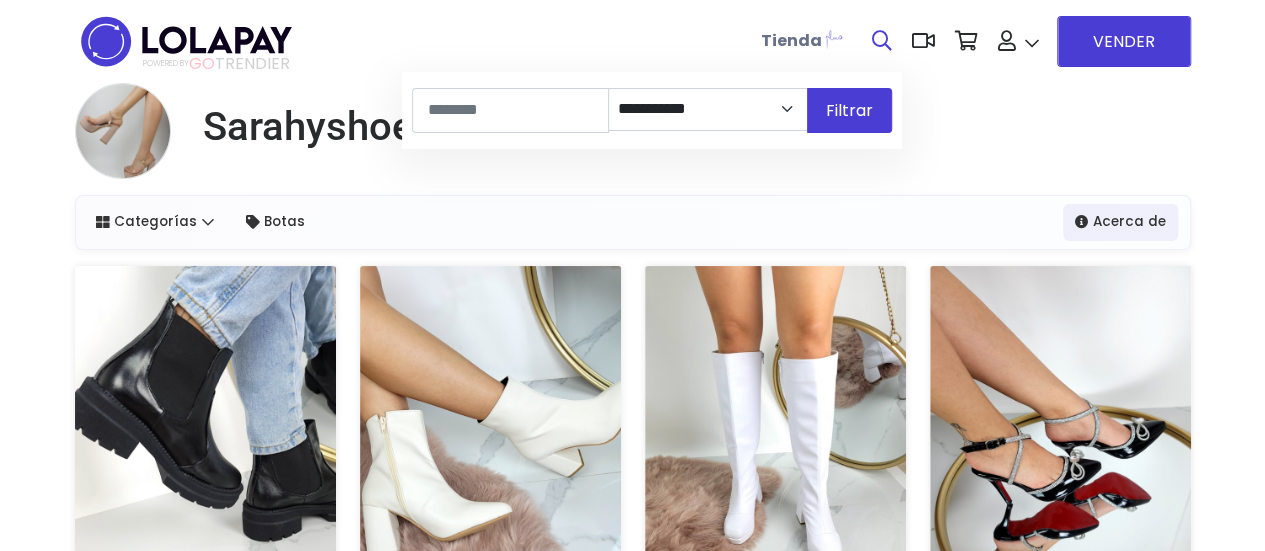 click on "Filtrar" at bounding box center [849, 110] 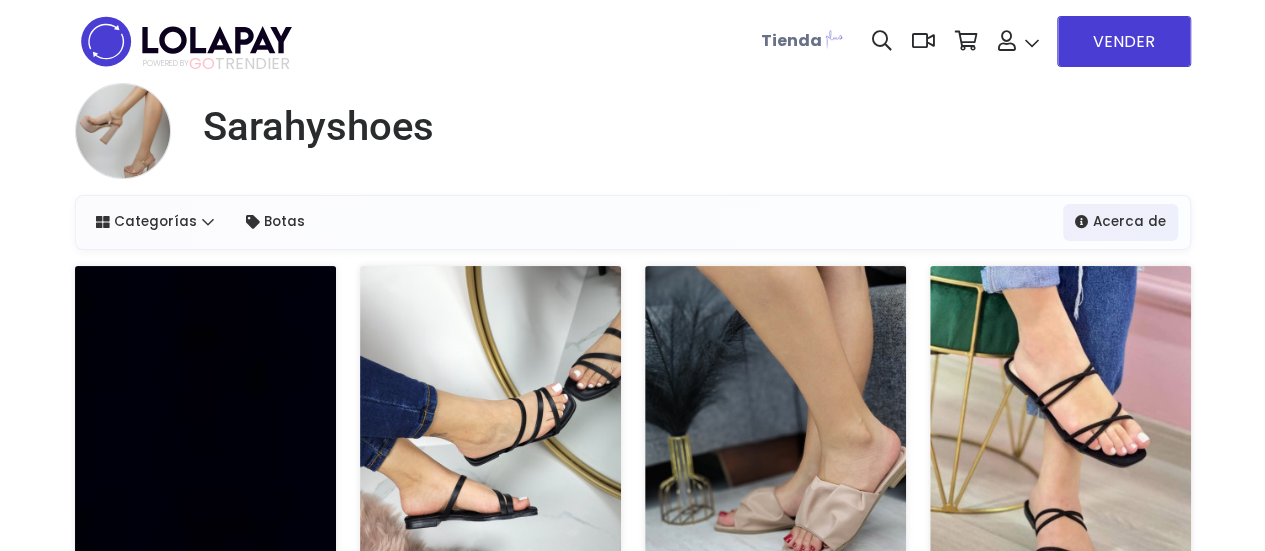 scroll, scrollTop: 200, scrollLeft: 0, axis: vertical 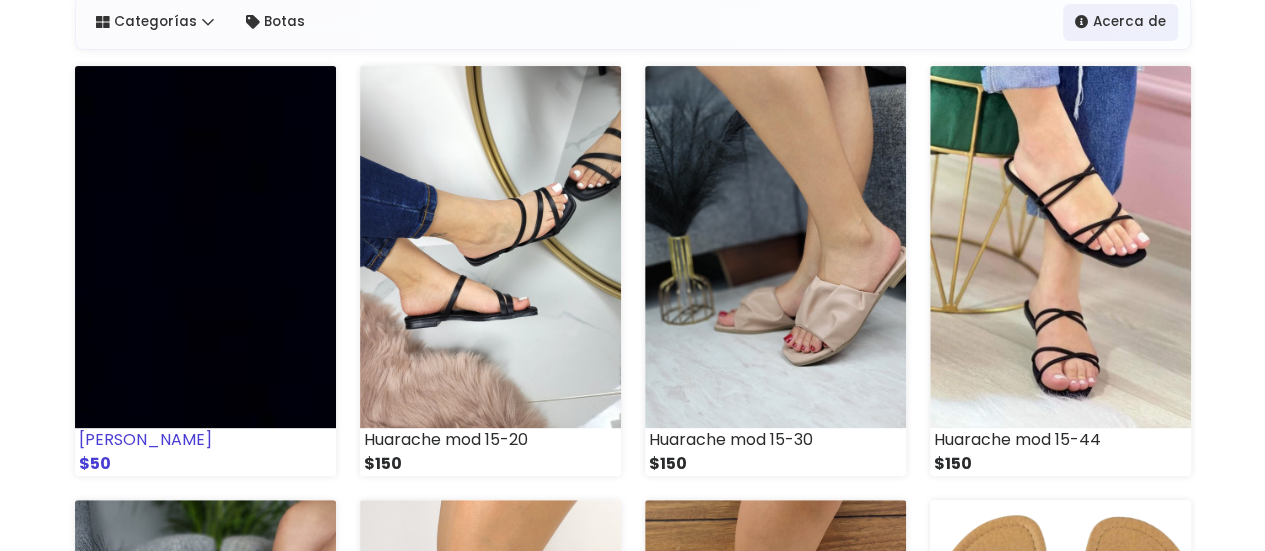 click at bounding box center [205, 247] 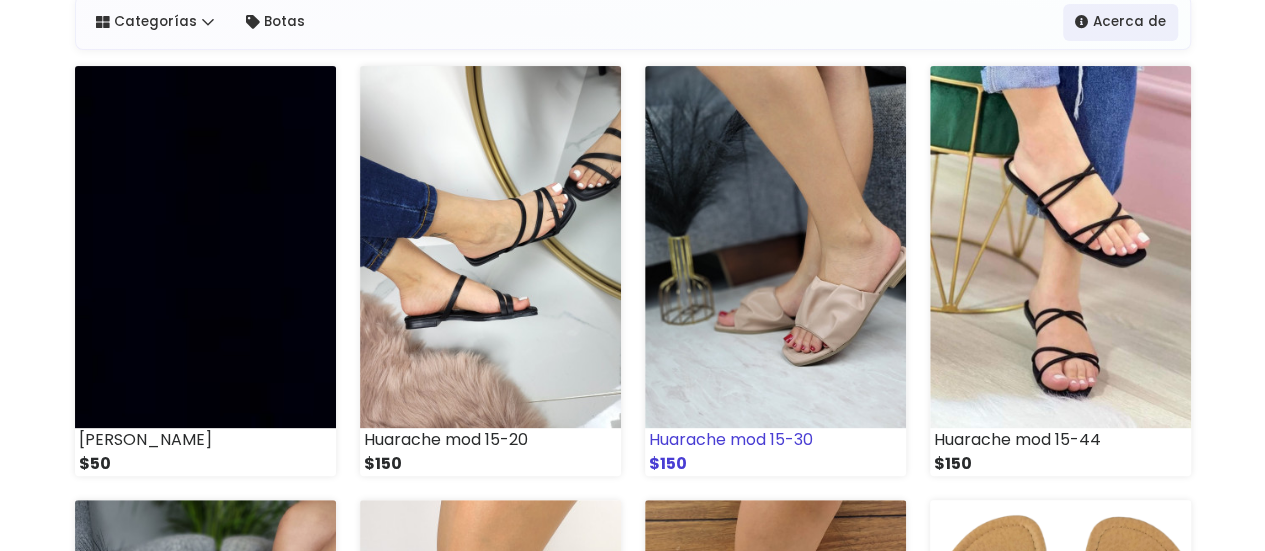 scroll, scrollTop: 0, scrollLeft: 0, axis: both 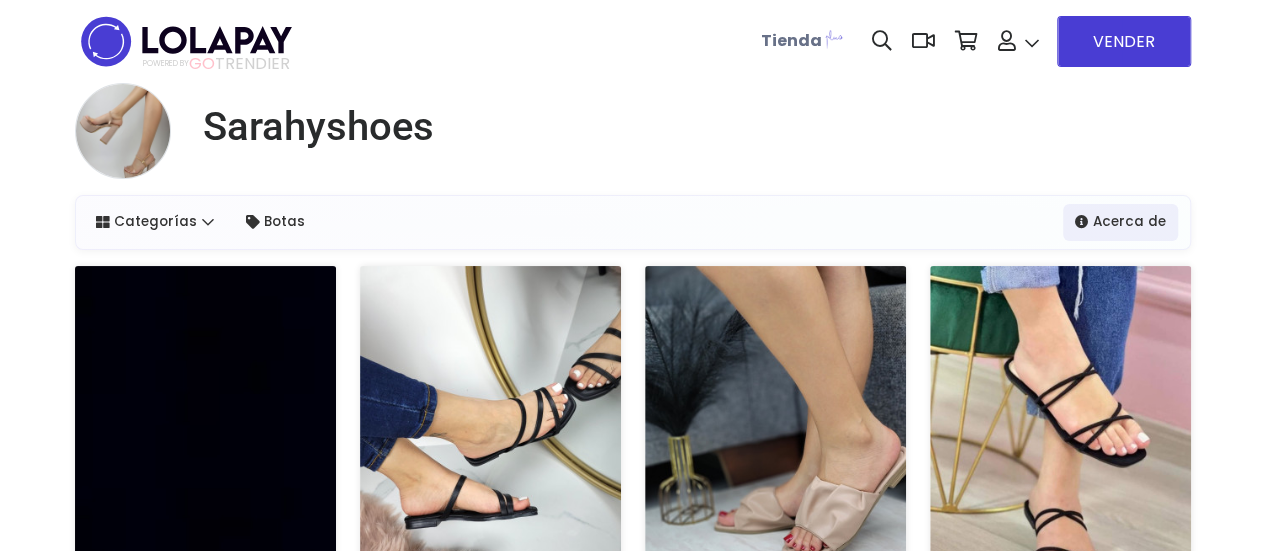 click on "Botas" at bounding box center [646, 222] 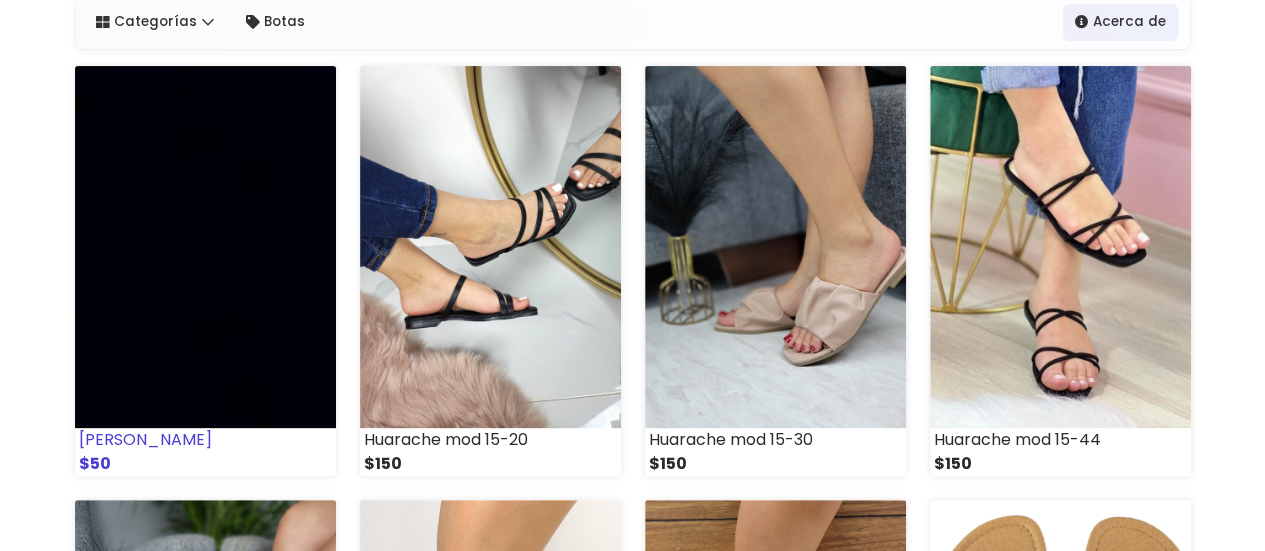 scroll, scrollTop: 0, scrollLeft: 0, axis: both 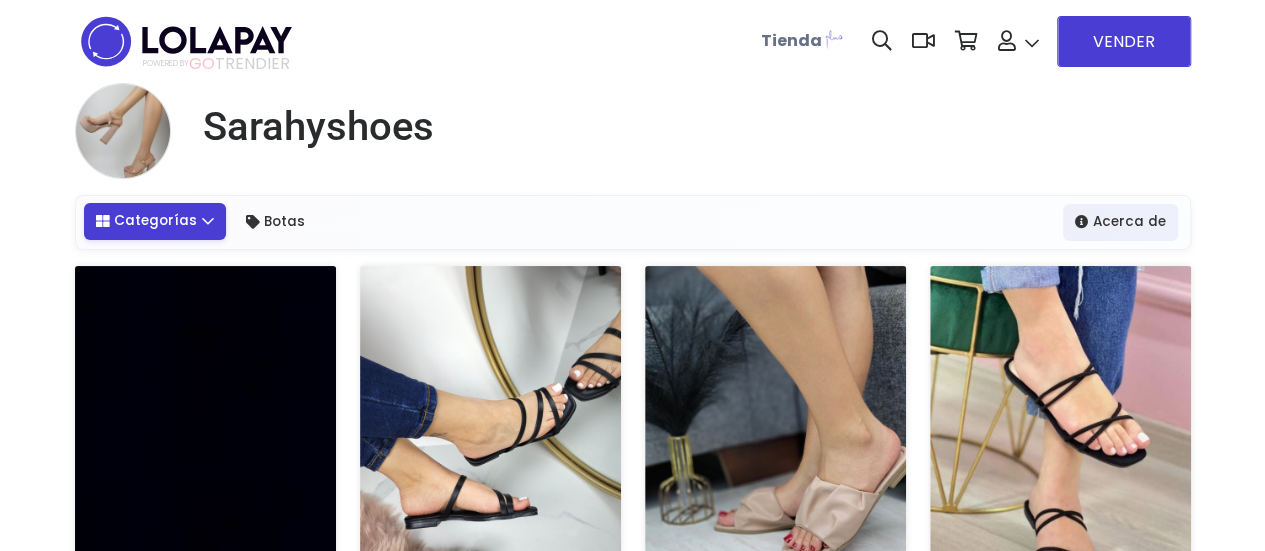 click on "Categorías" at bounding box center (155, 221) 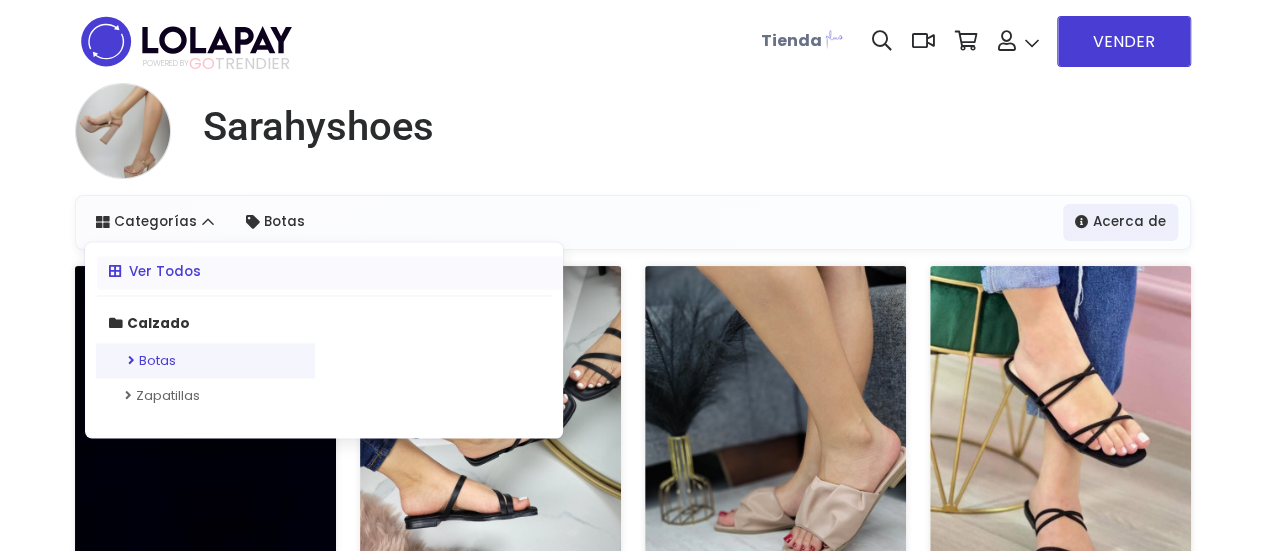 scroll, scrollTop: 100, scrollLeft: 0, axis: vertical 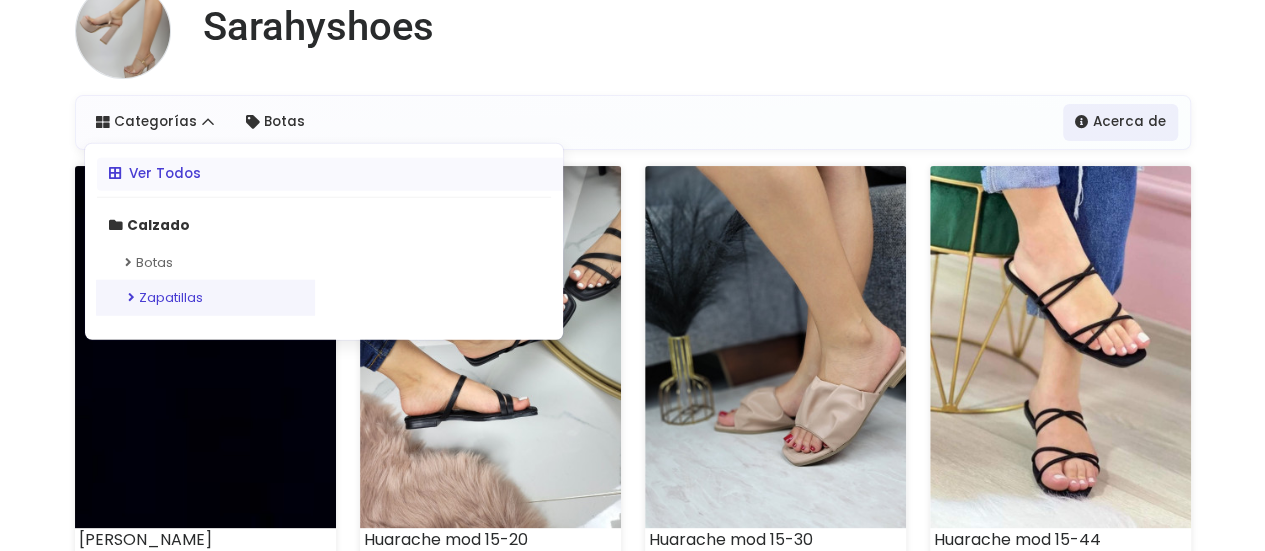 click on "Zapatillas" at bounding box center [205, 298] 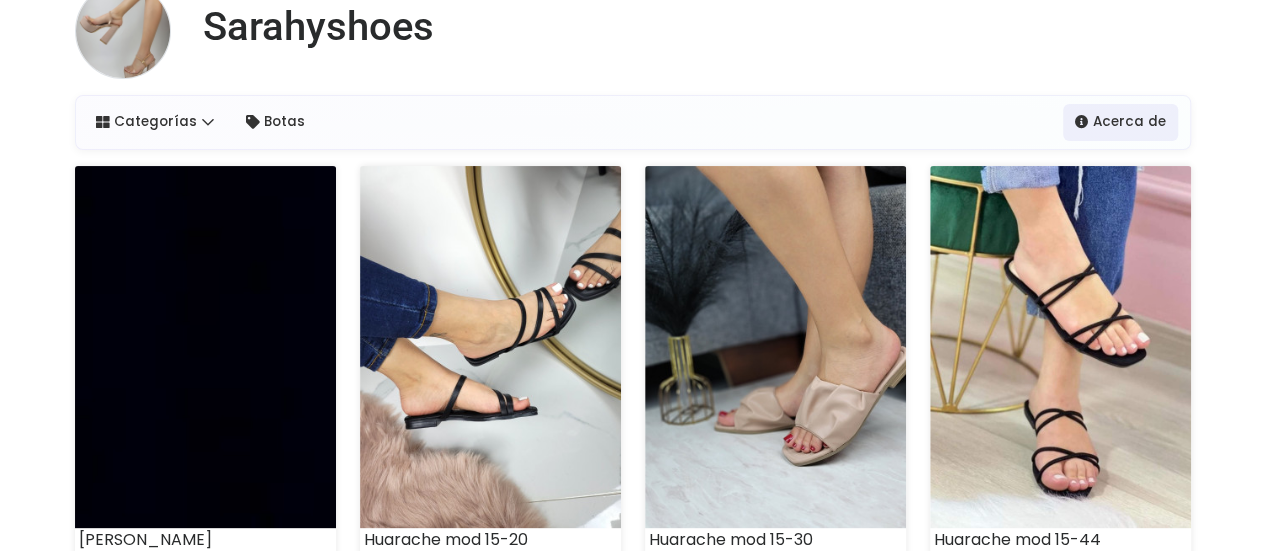 scroll, scrollTop: 0, scrollLeft: 0, axis: both 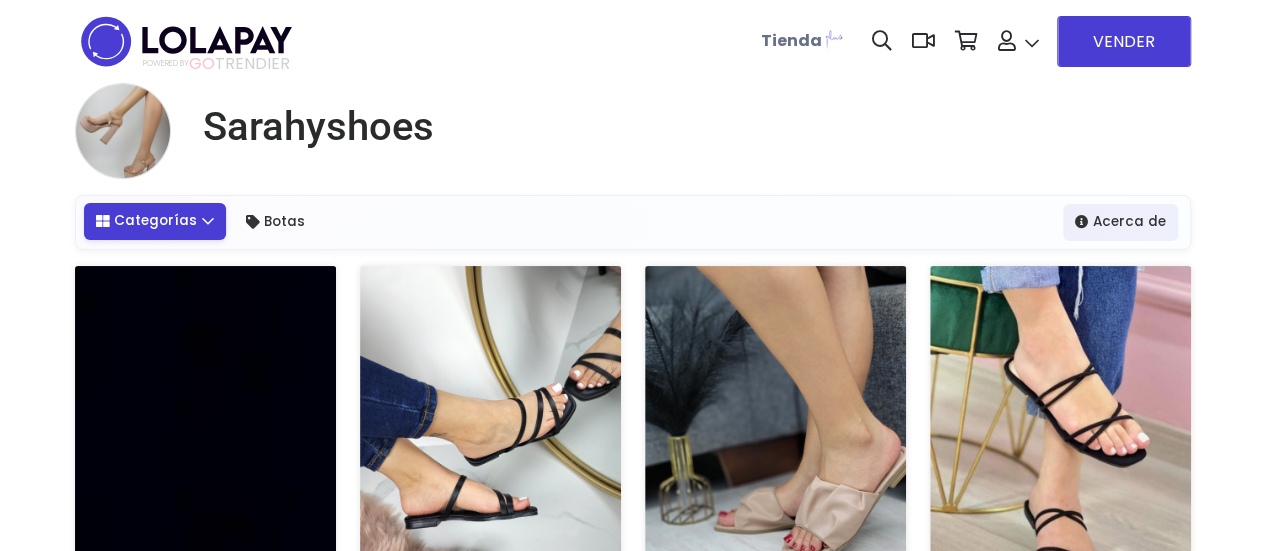 click on "Categorías" at bounding box center [155, 221] 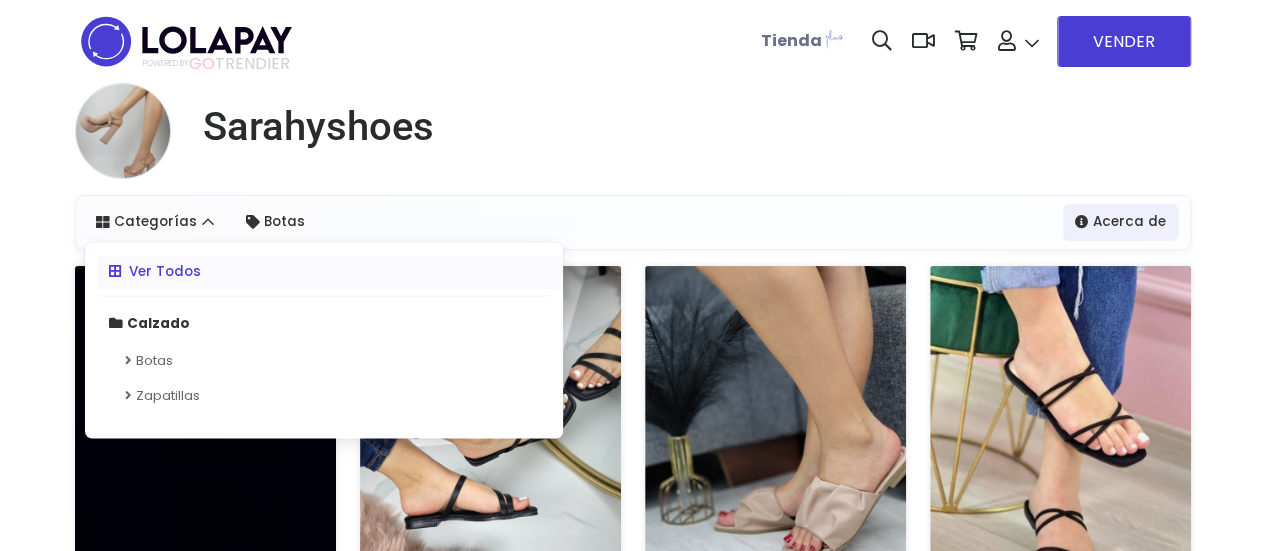 click on "Sarahyshoes" at bounding box center (633, 139) 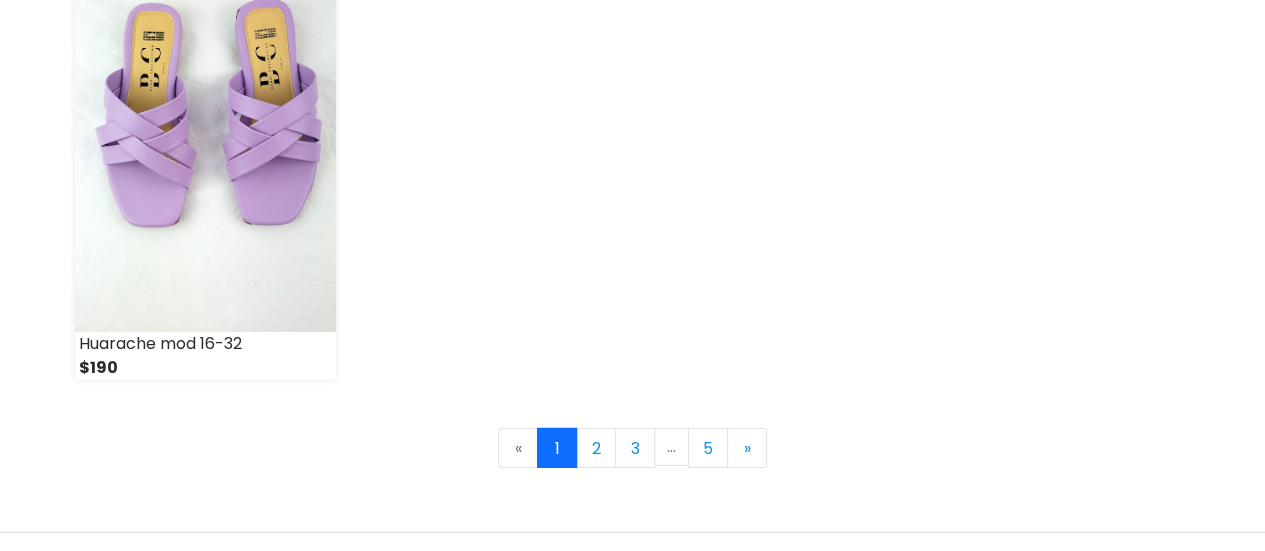 scroll, scrollTop: 3162, scrollLeft: 0, axis: vertical 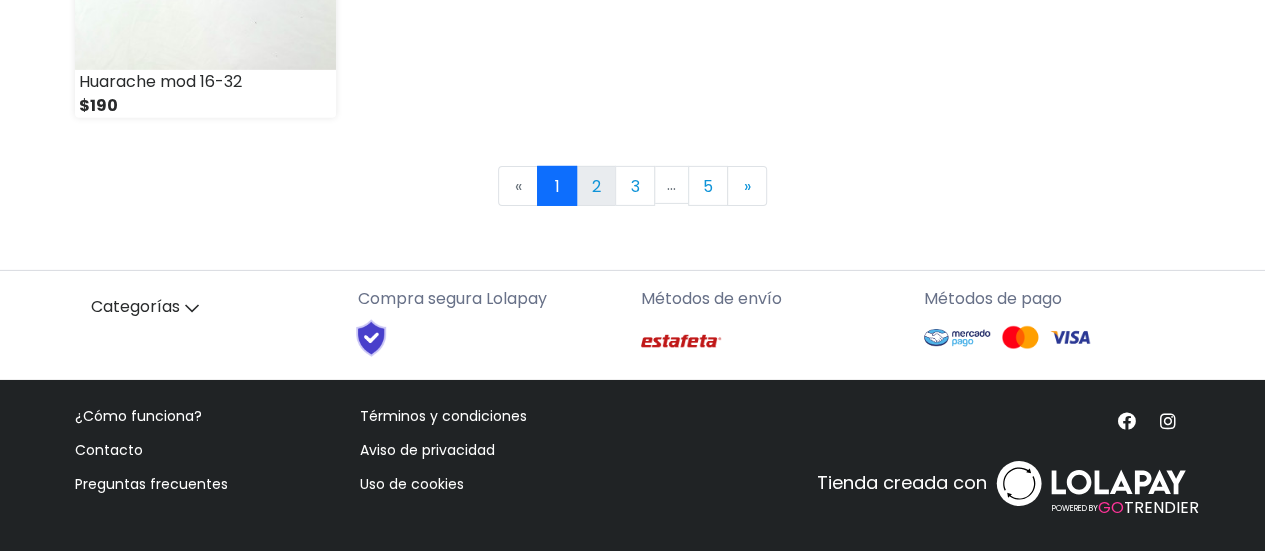 click on "2" at bounding box center [596, 186] 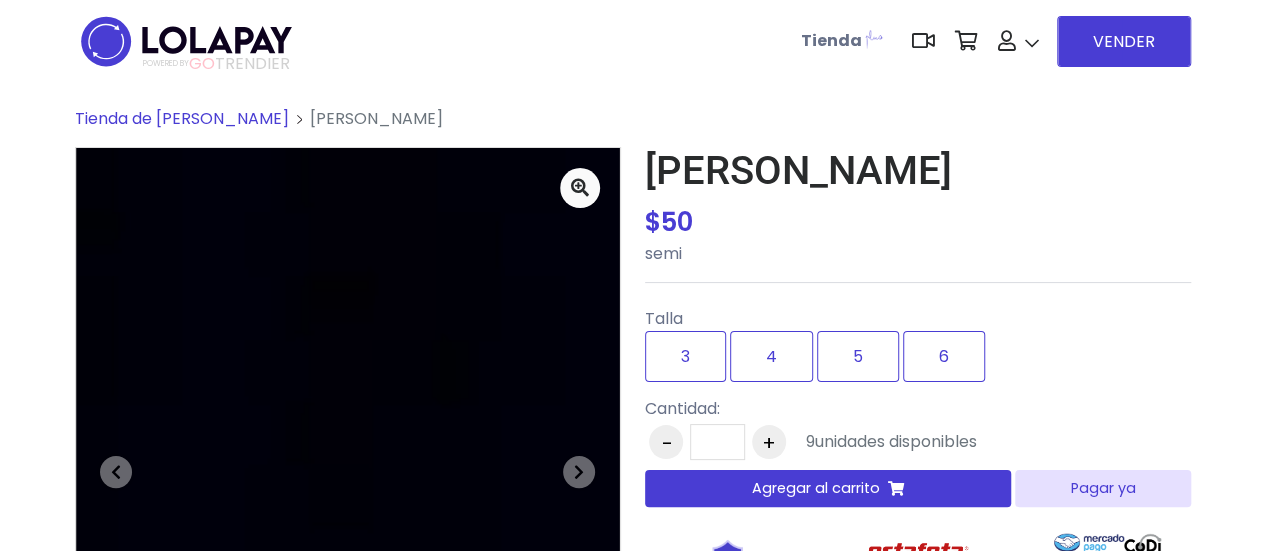 scroll, scrollTop: 100, scrollLeft: 0, axis: vertical 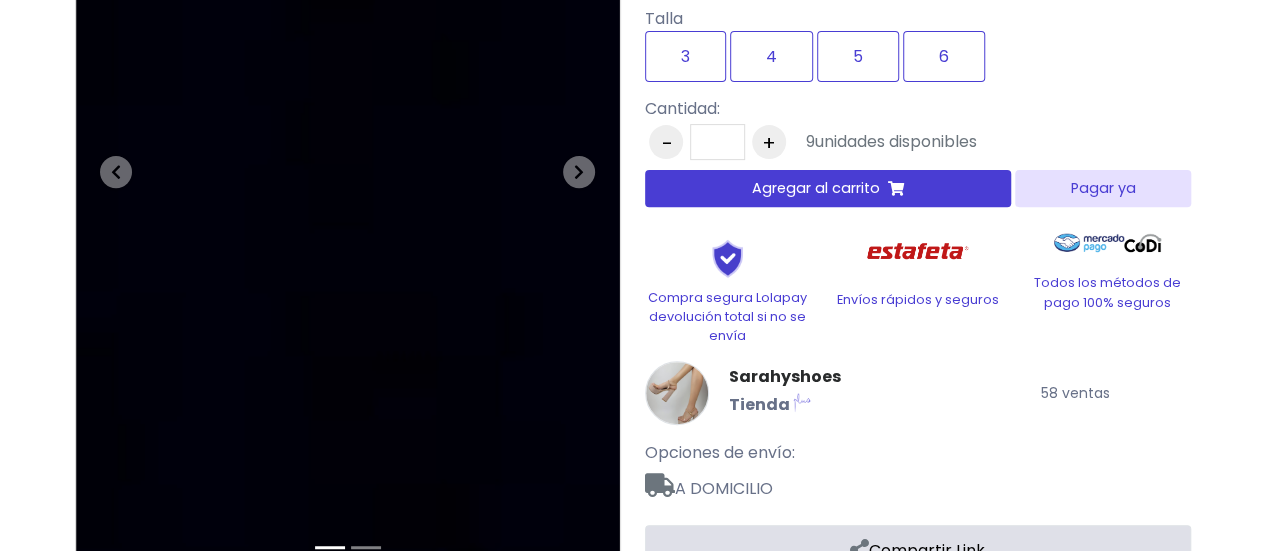 click on "Pagar ya" at bounding box center [1102, 188] 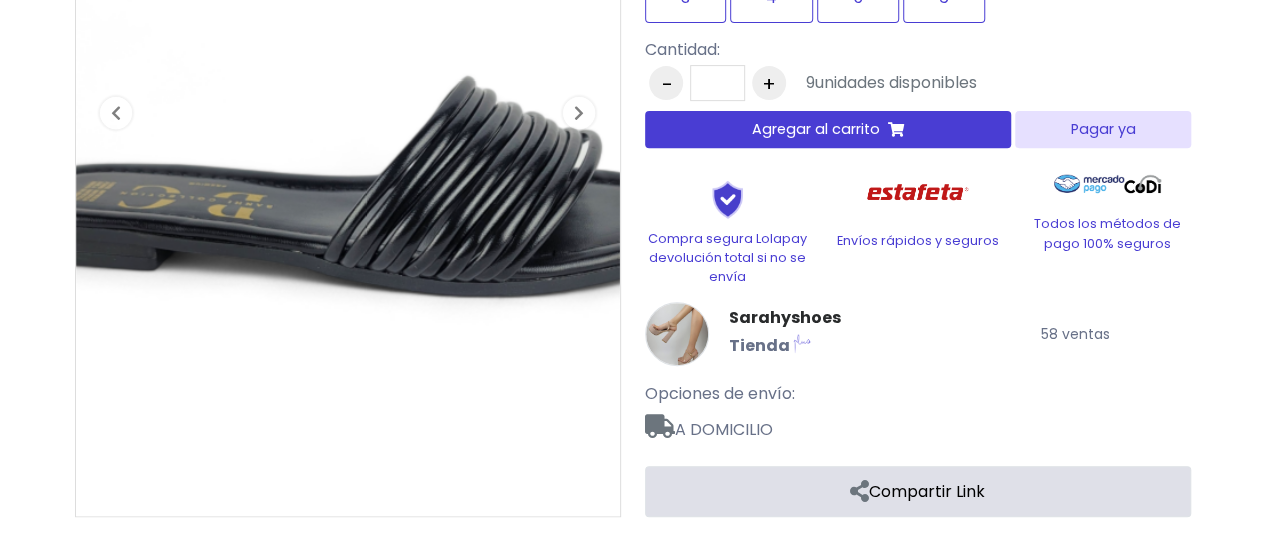 scroll, scrollTop: 159, scrollLeft: 0, axis: vertical 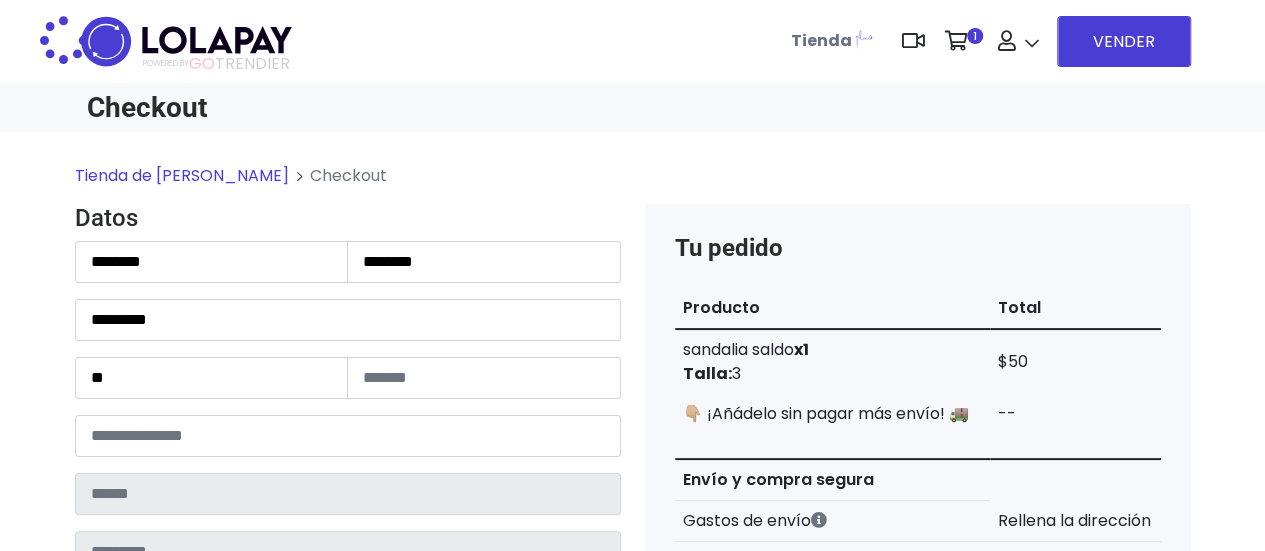 type on "*******" 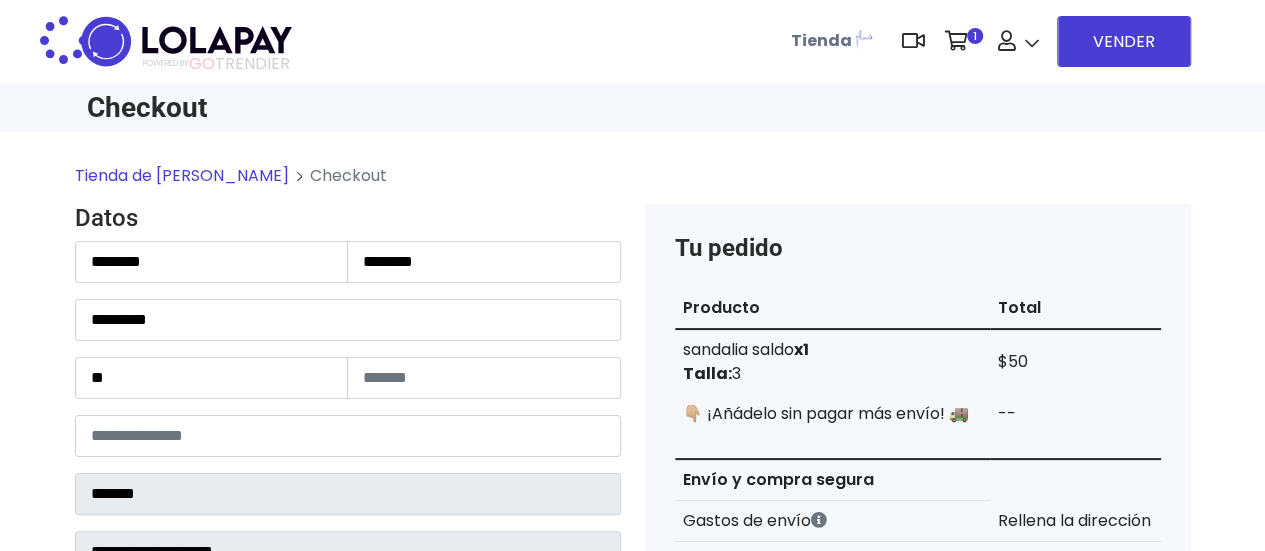 select on "**********" 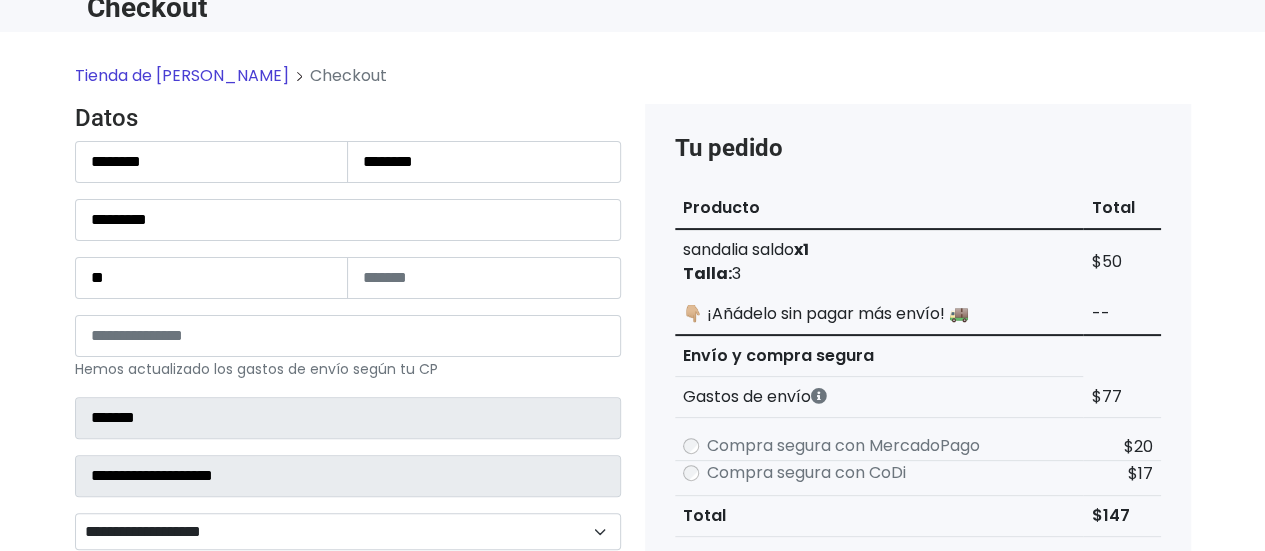 scroll, scrollTop: 200, scrollLeft: 0, axis: vertical 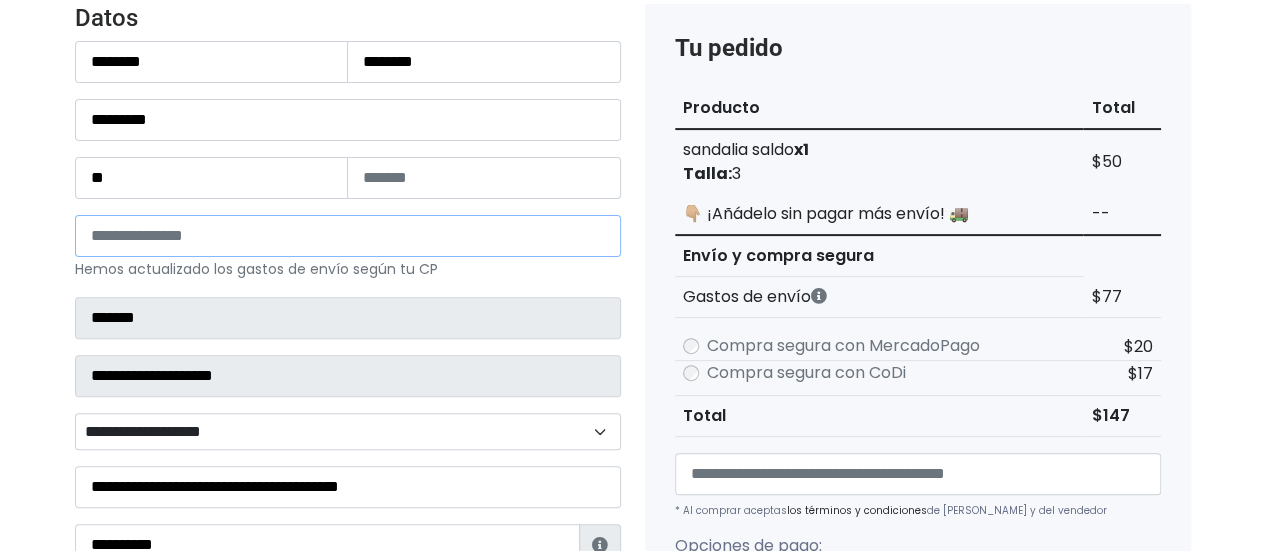 click on "*****" at bounding box center (348, 236) 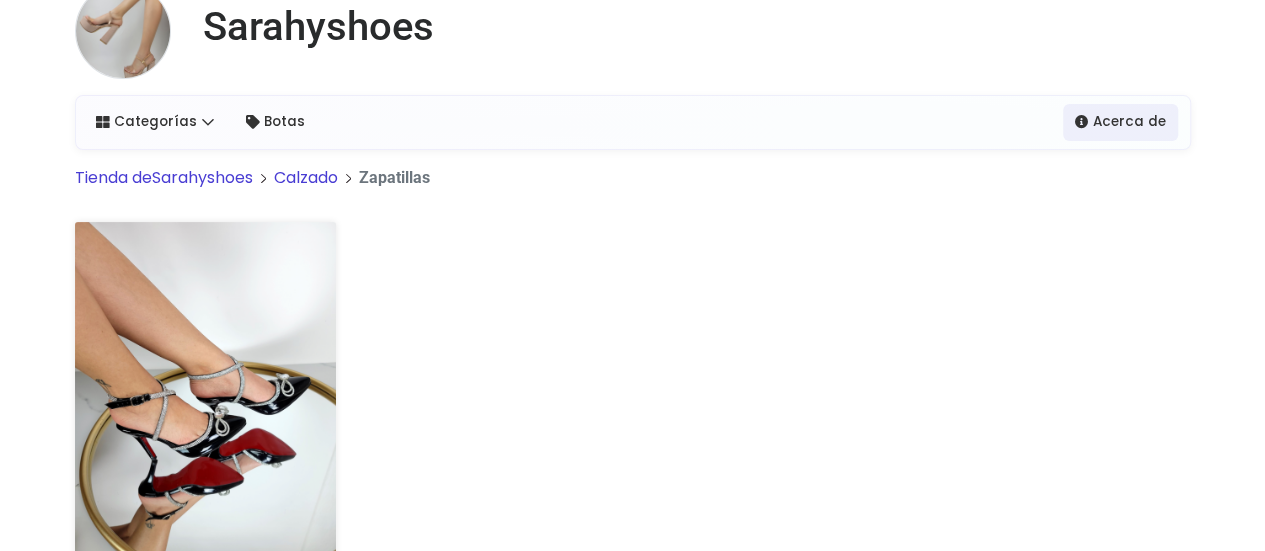 scroll, scrollTop: 0, scrollLeft: 0, axis: both 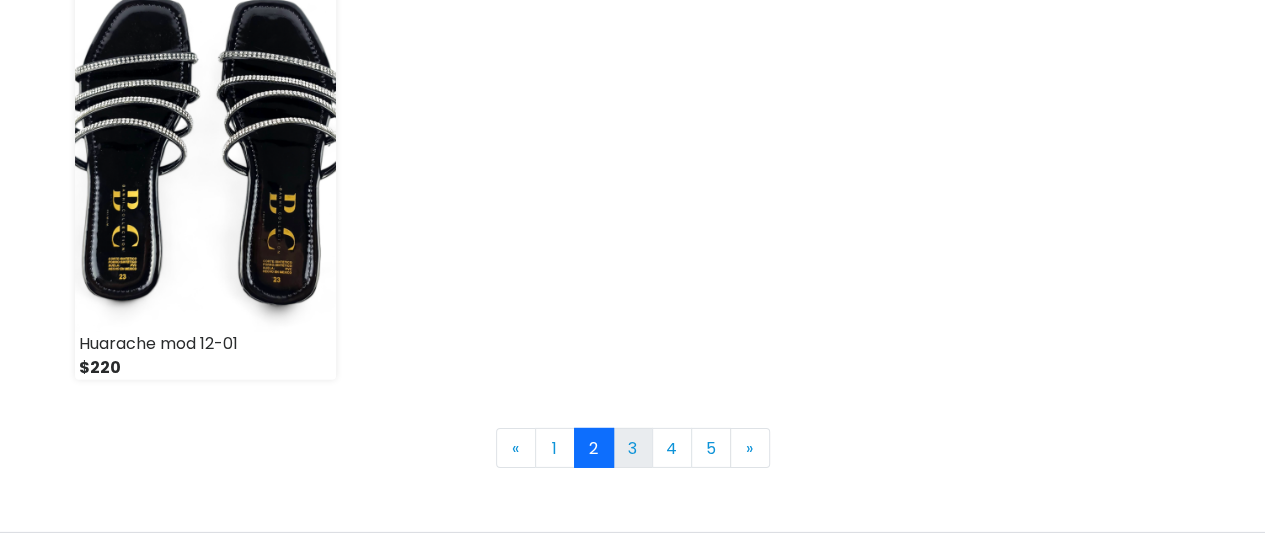 click on "3" at bounding box center (633, 448) 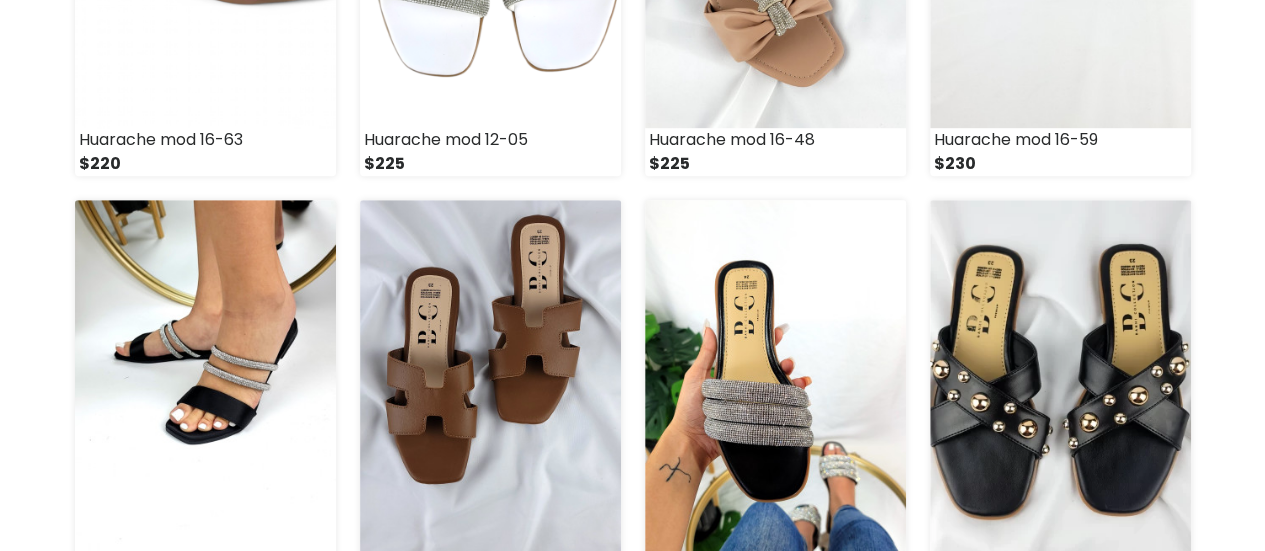 scroll, scrollTop: 0, scrollLeft: 0, axis: both 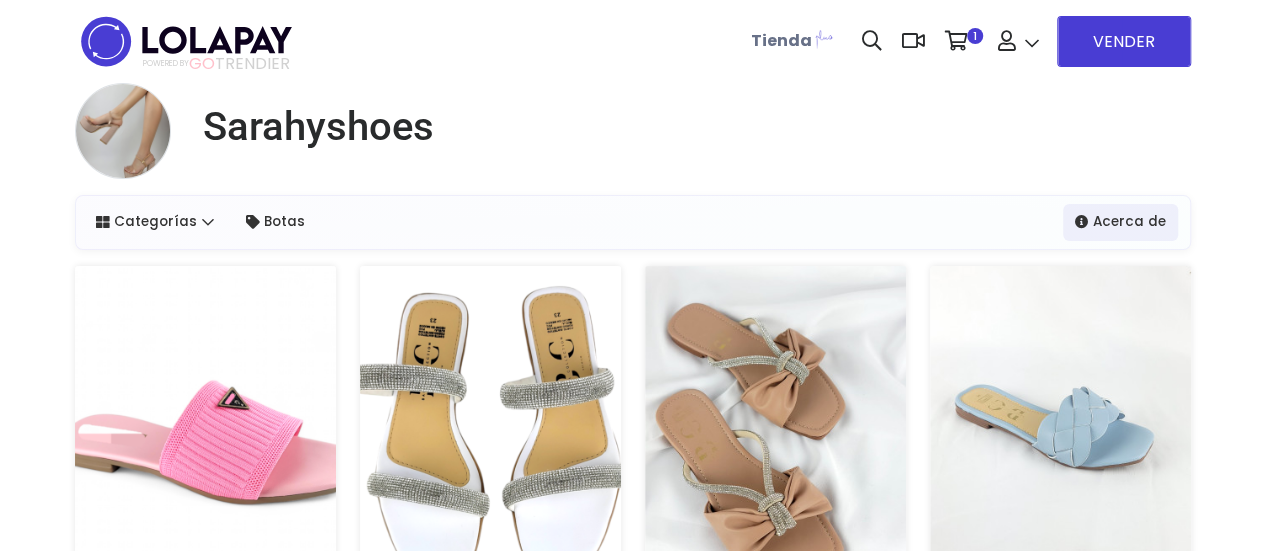 click on "Categorías" at bounding box center (155, 222) 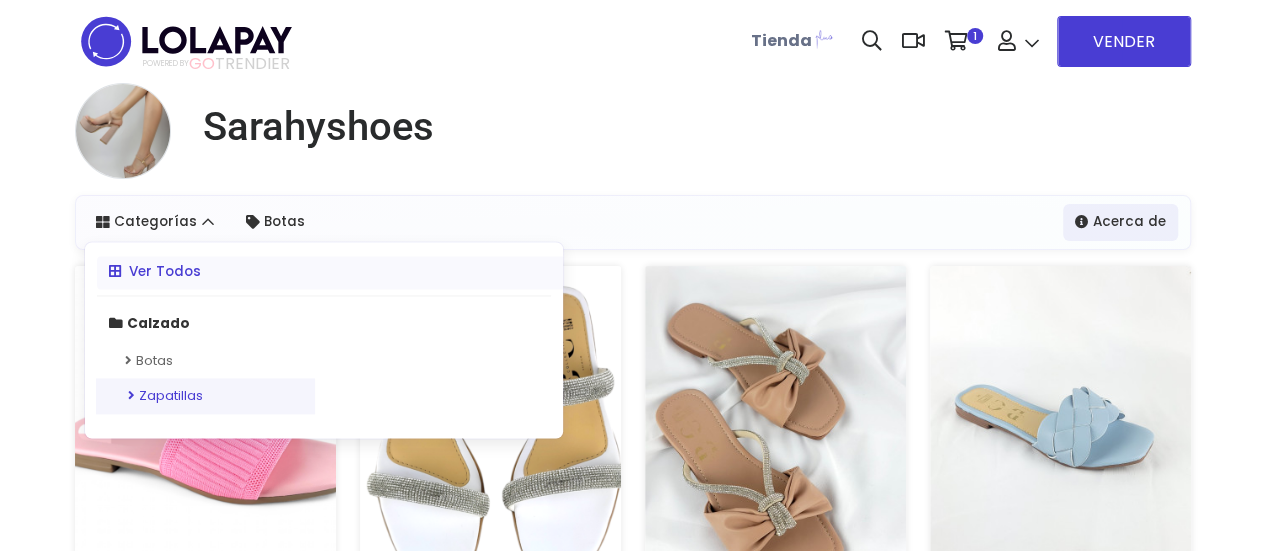 click on "Zapatillas" at bounding box center [205, 397] 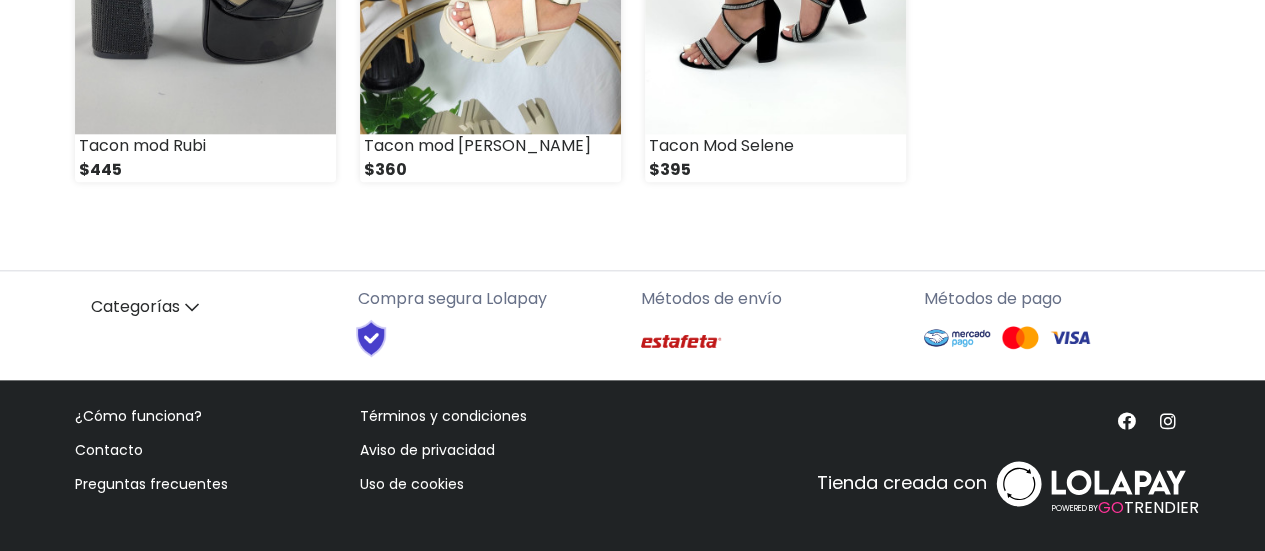 scroll, scrollTop: 484, scrollLeft: 0, axis: vertical 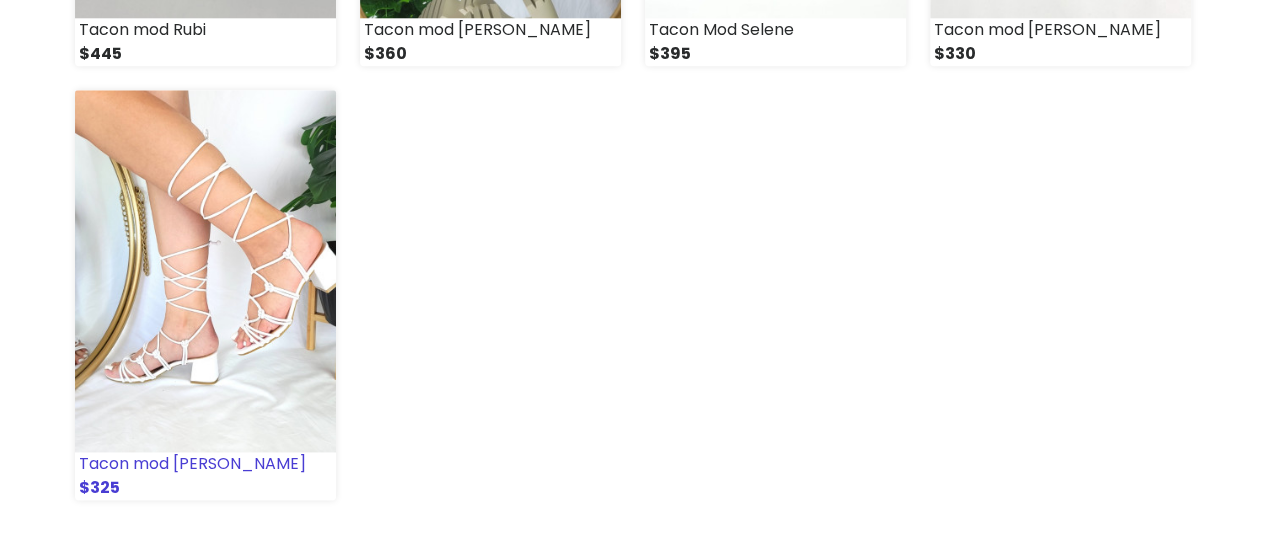 click at bounding box center [205, 271] 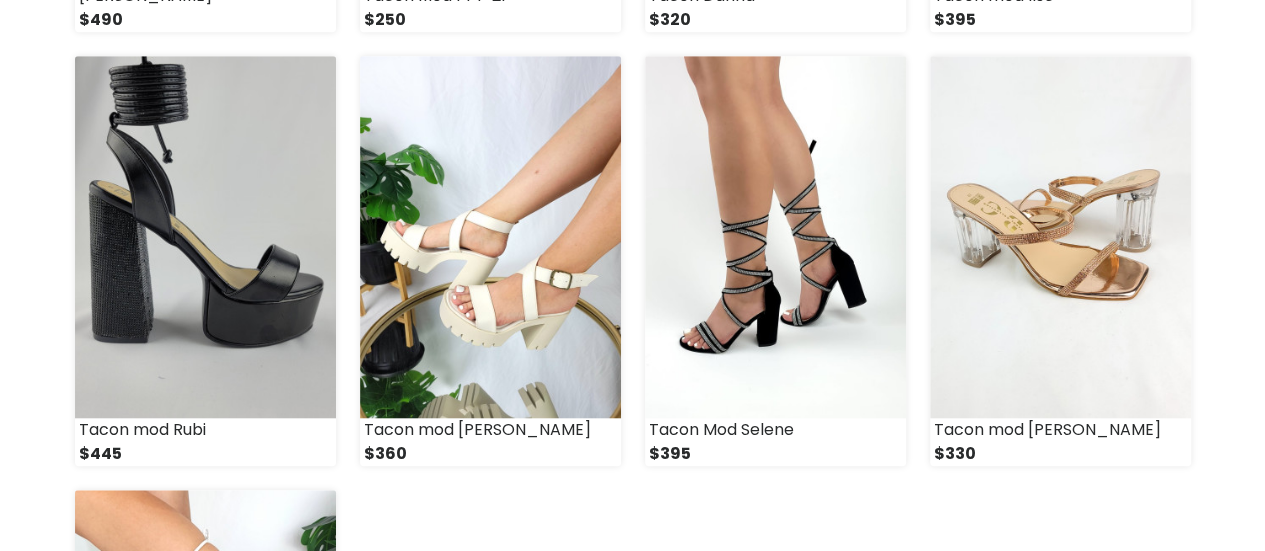 scroll, scrollTop: 800, scrollLeft: 0, axis: vertical 